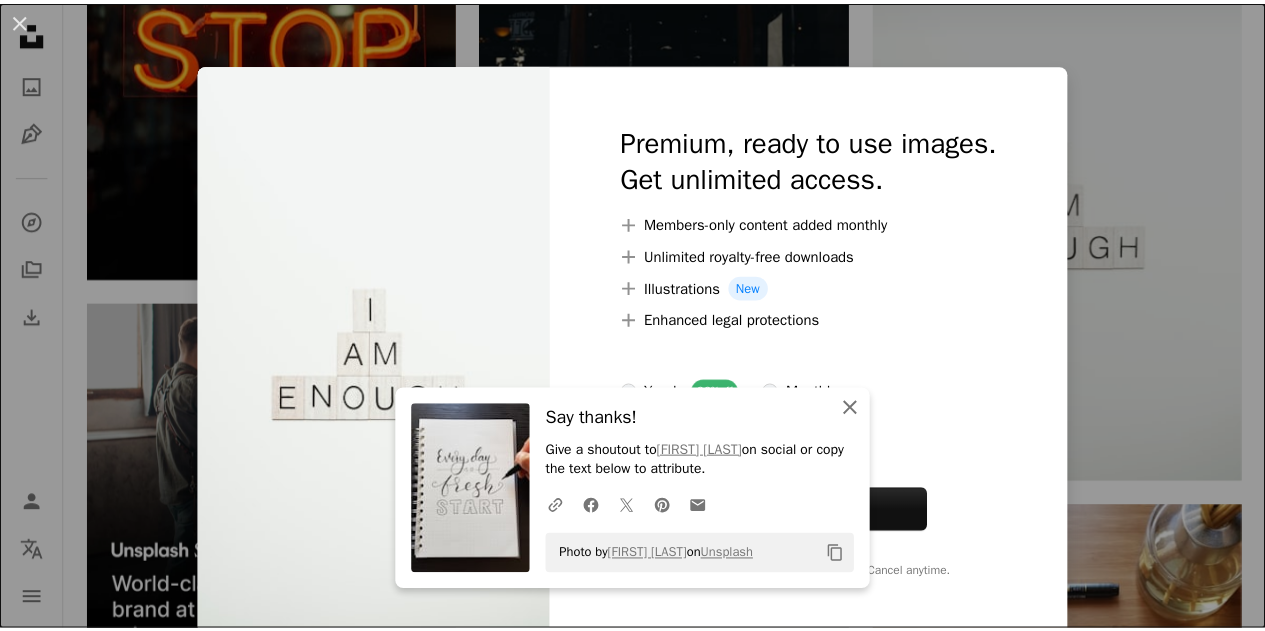 scroll, scrollTop: 3993, scrollLeft: 0, axis: vertical 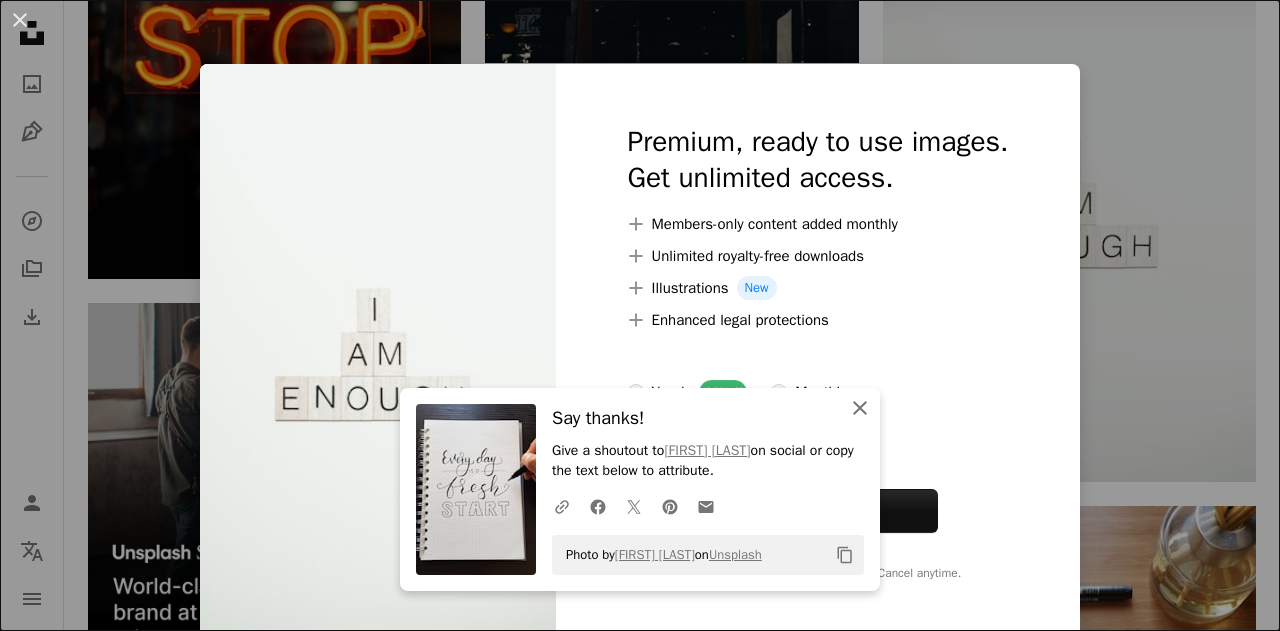 click on "An X shape" 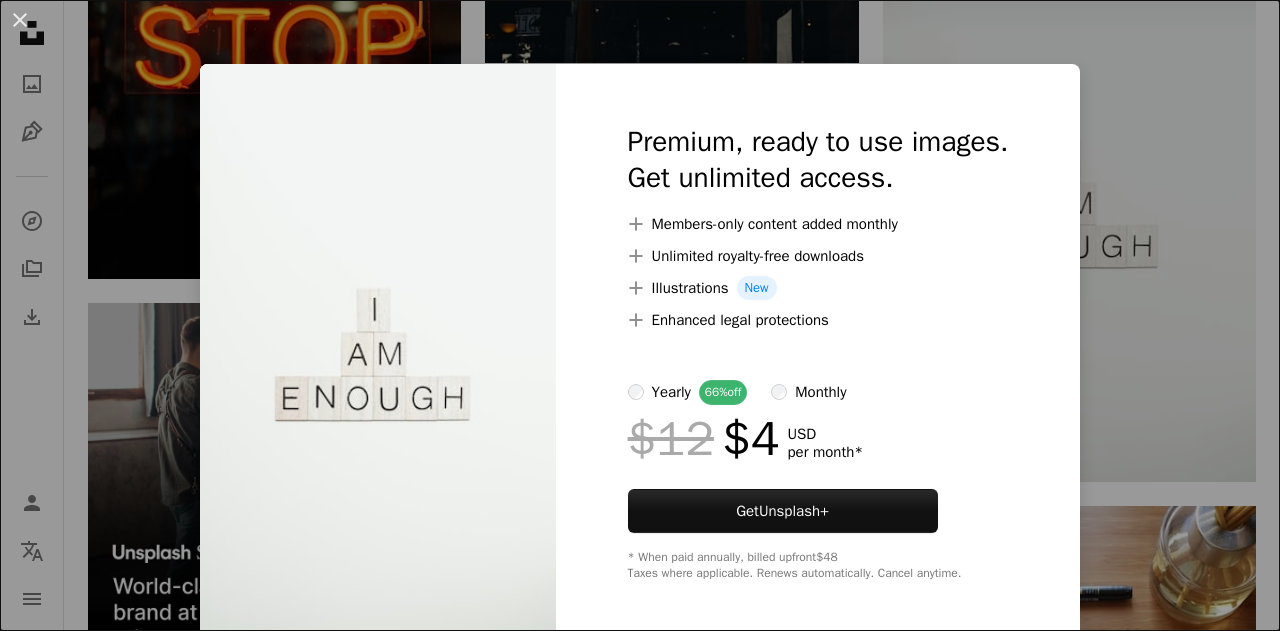 click on "An X shape Premium, ready to use images. Get unlimited access. A plus sign Members-only content added monthly A plus sign Unlimited royalty-free downloads A plus sign Illustrations  New A plus sign Enhanced legal protections yearly 66%  off monthly $12   $4 USD per month * Get  Unsplash+ * When paid annually, billed upfront  $48 Taxes where applicable. Renews automatically. Cancel anytime." at bounding box center (640, 315) 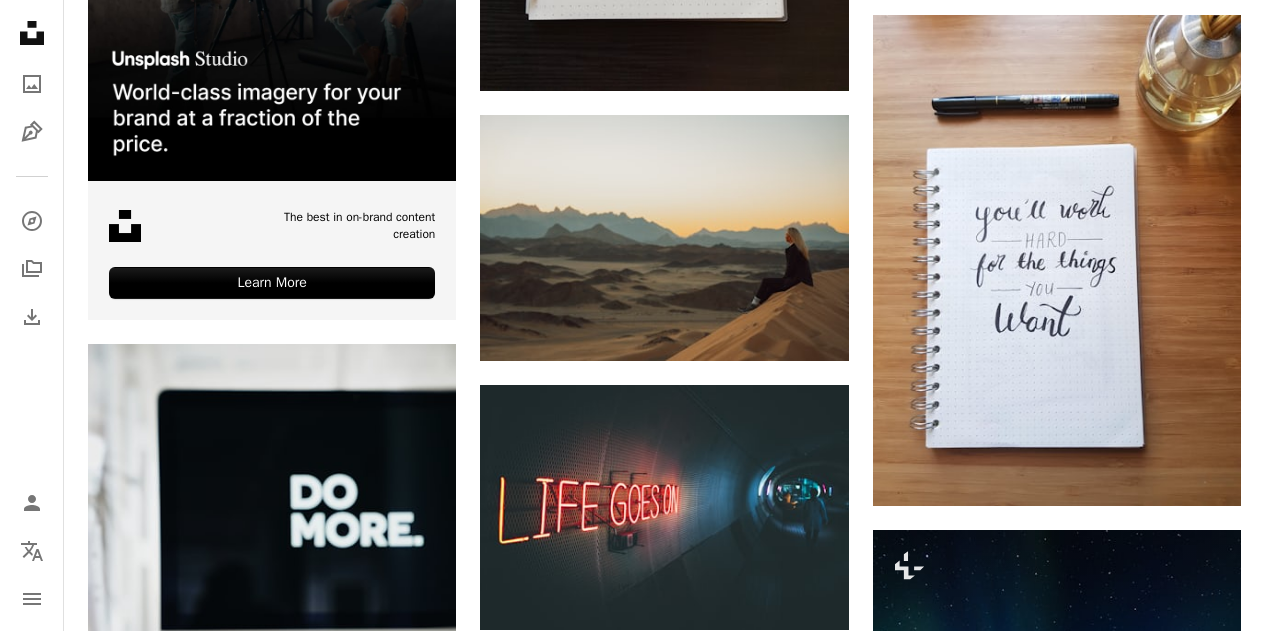 scroll, scrollTop: 4437, scrollLeft: 0, axis: vertical 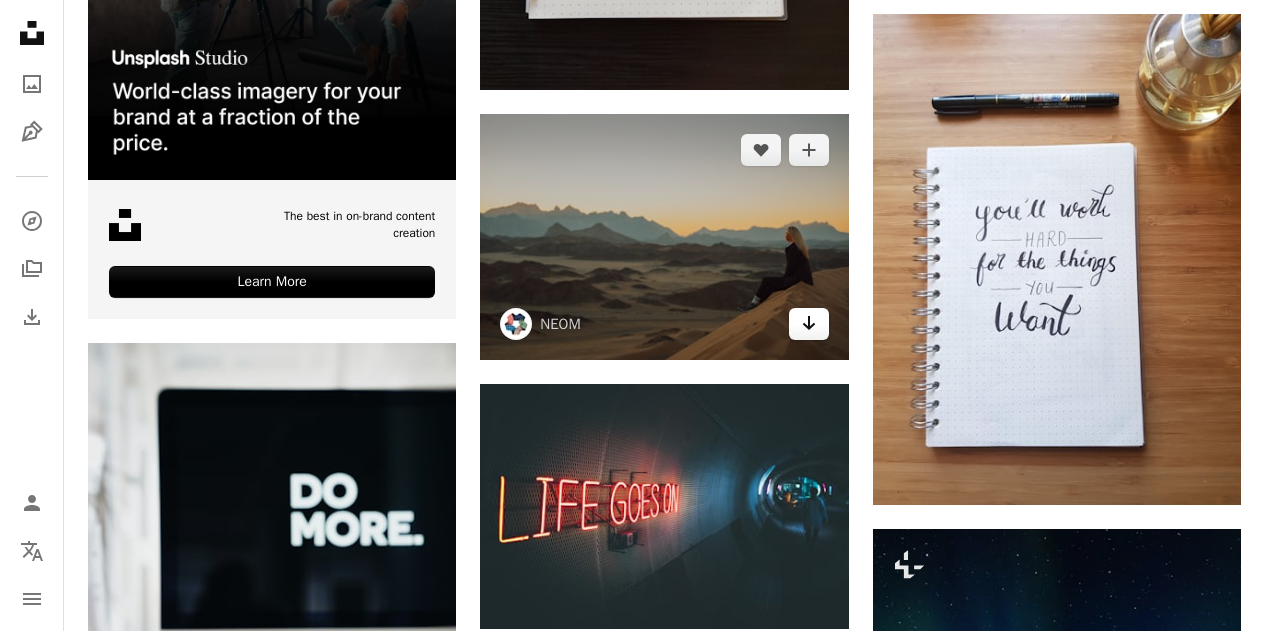 click on "Arrow pointing down" 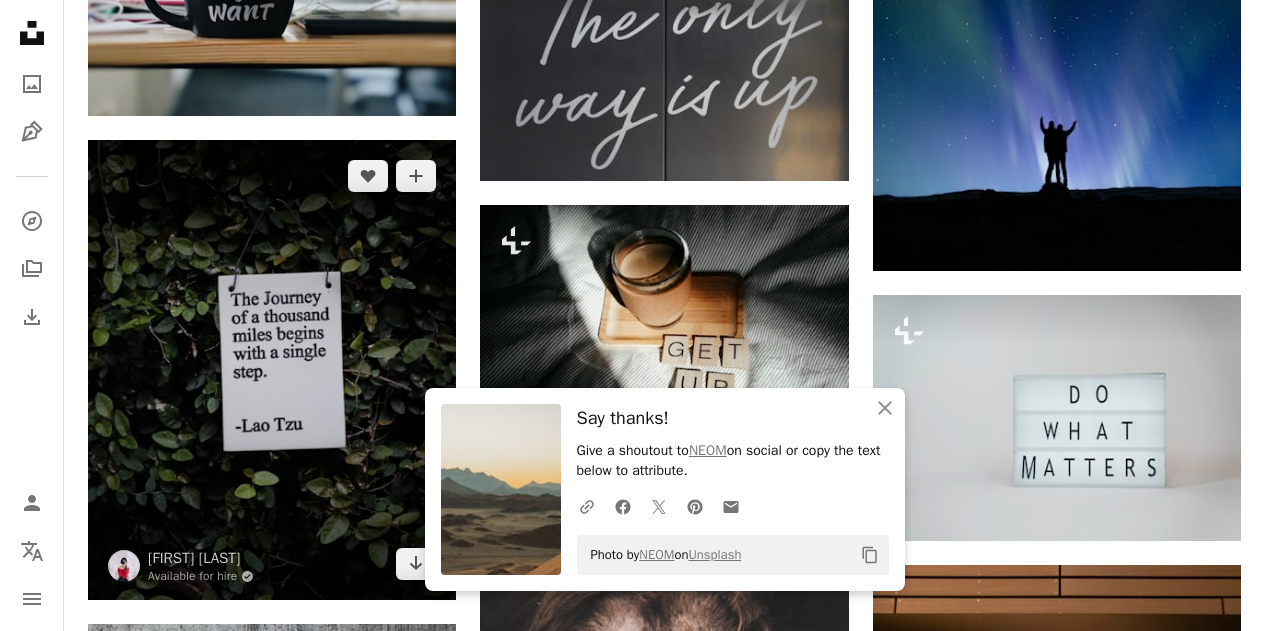 scroll, scrollTop: 5156, scrollLeft: 0, axis: vertical 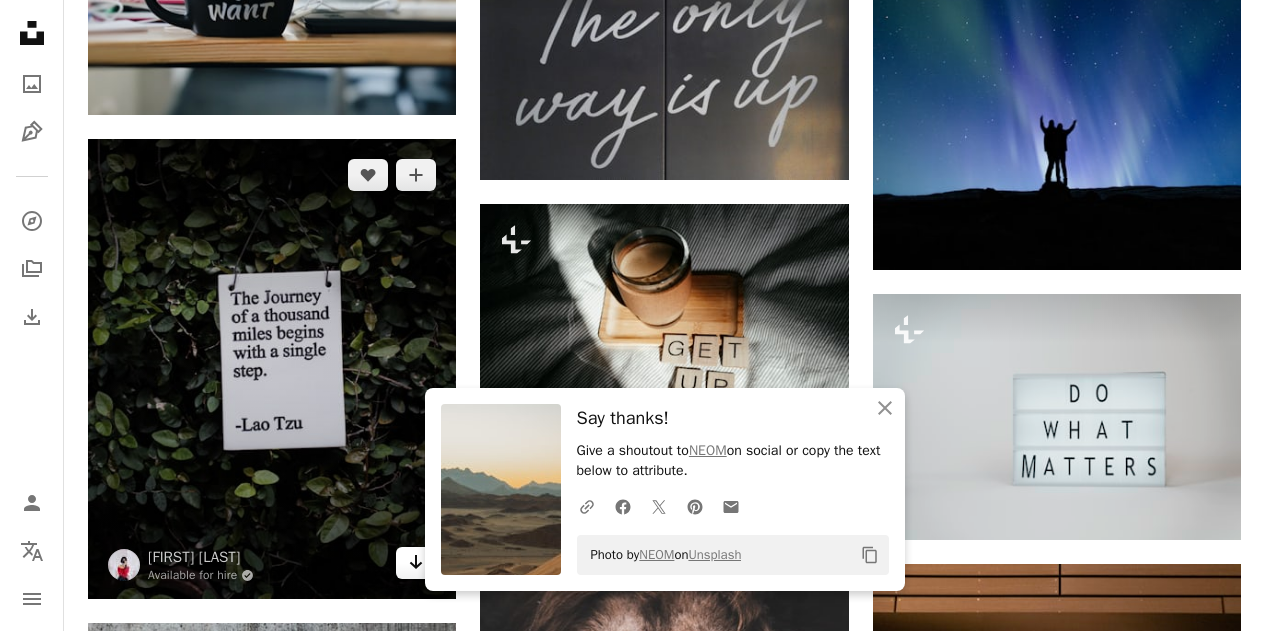click on "Arrow pointing down" at bounding box center (416, 563) 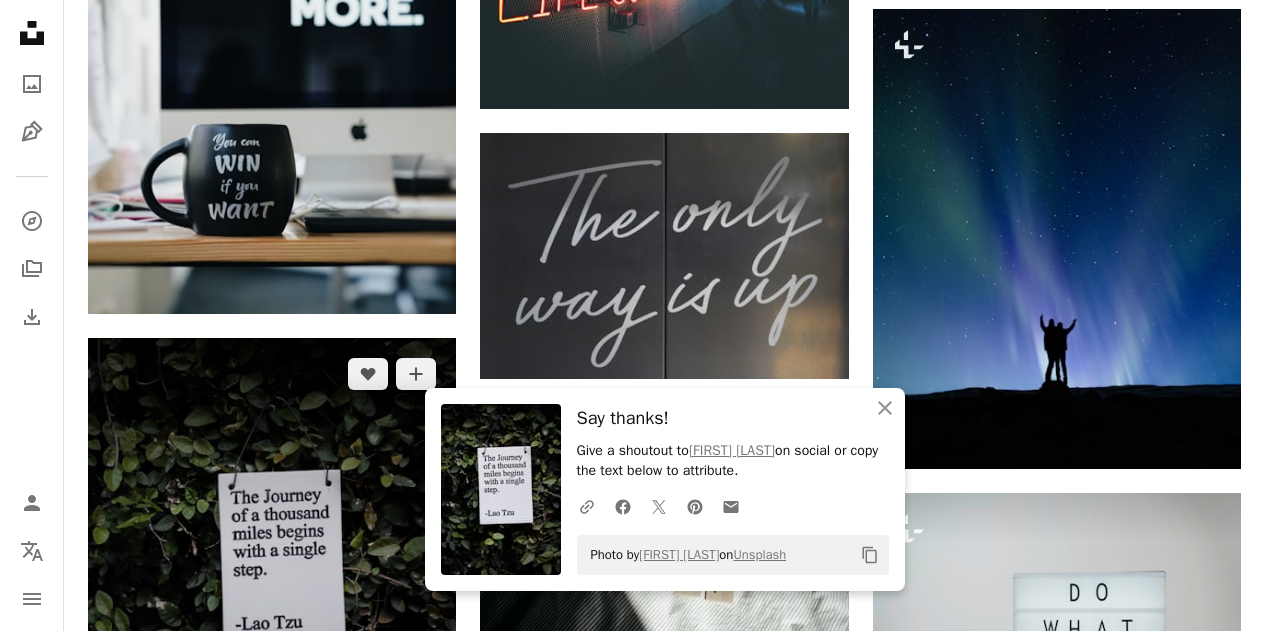 scroll, scrollTop: 4956, scrollLeft: 0, axis: vertical 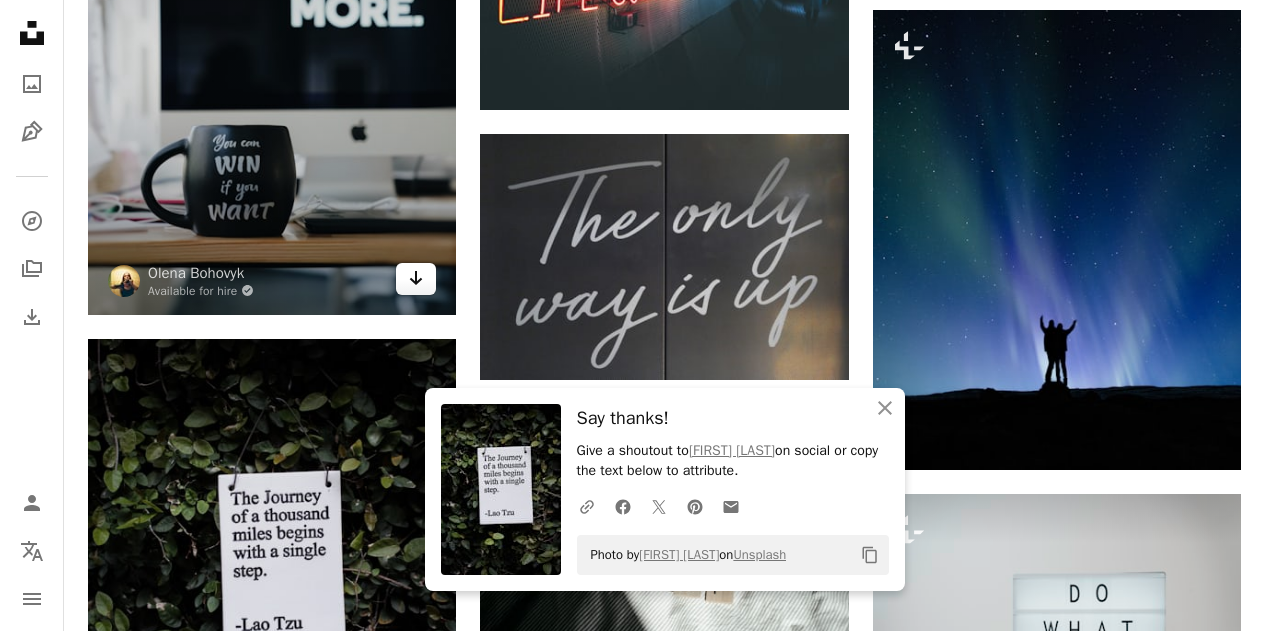 click on "Arrow pointing down" at bounding box center [416, 279] 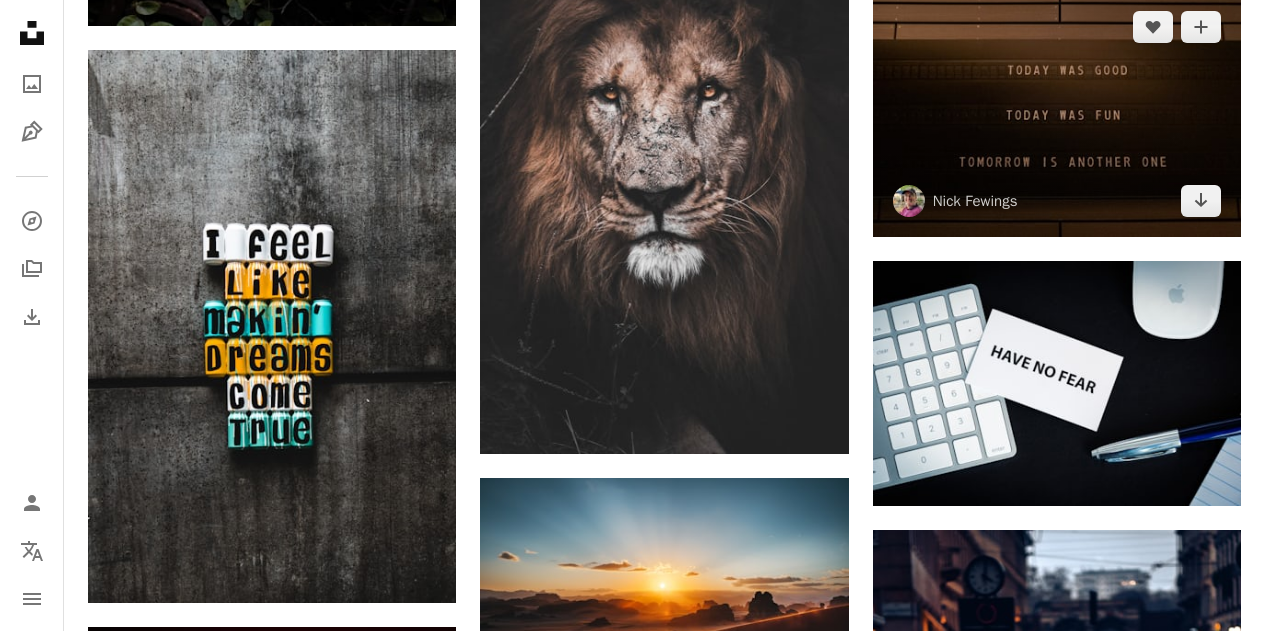 scroll, scrollTop: 5730, scrollLeft: 0, axis: vertical 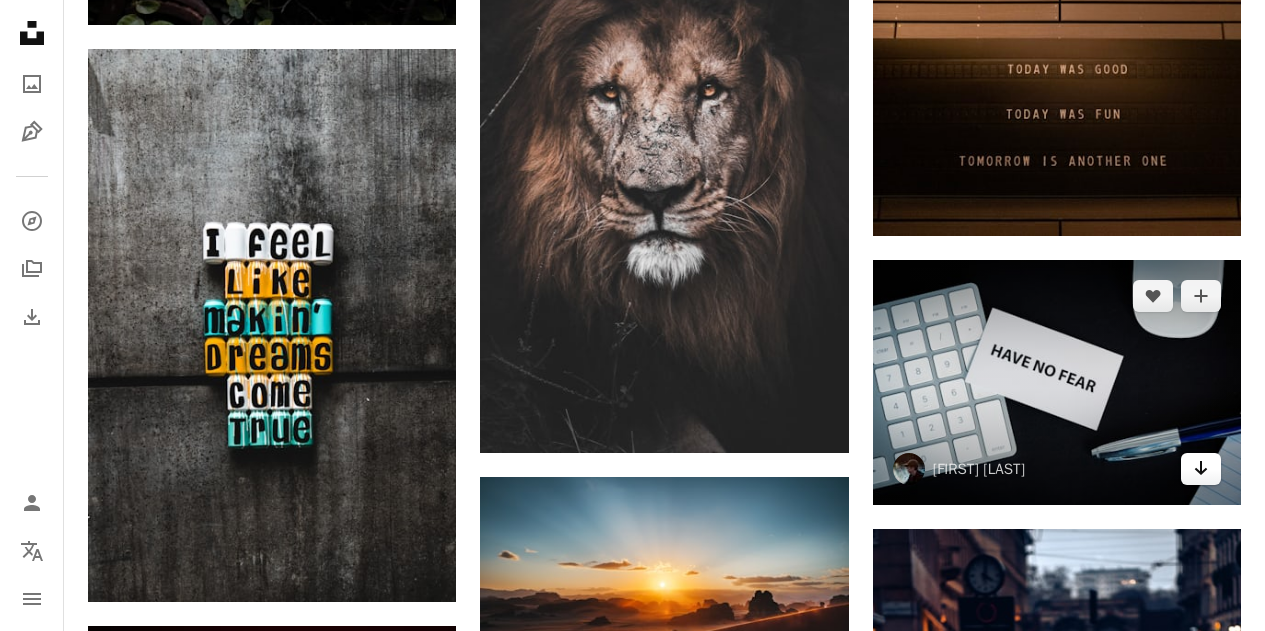 click on "Arrow pointing down" 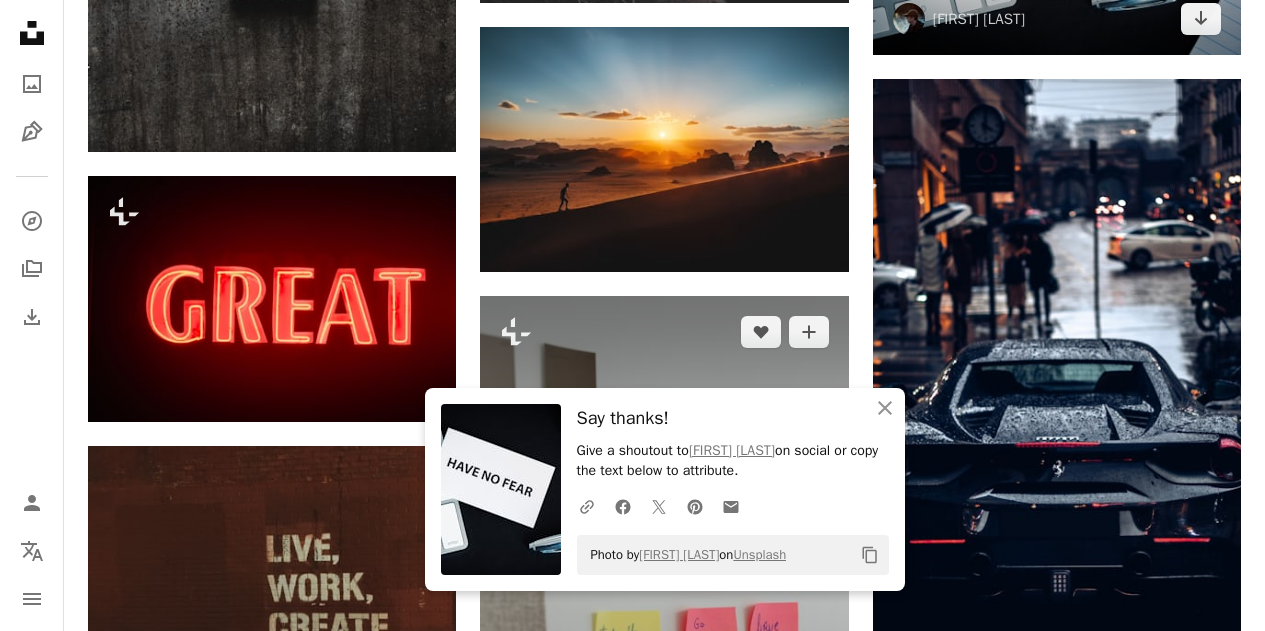 scroll, scrollTop: 6181, scrollLeft: 0, axis: vertical 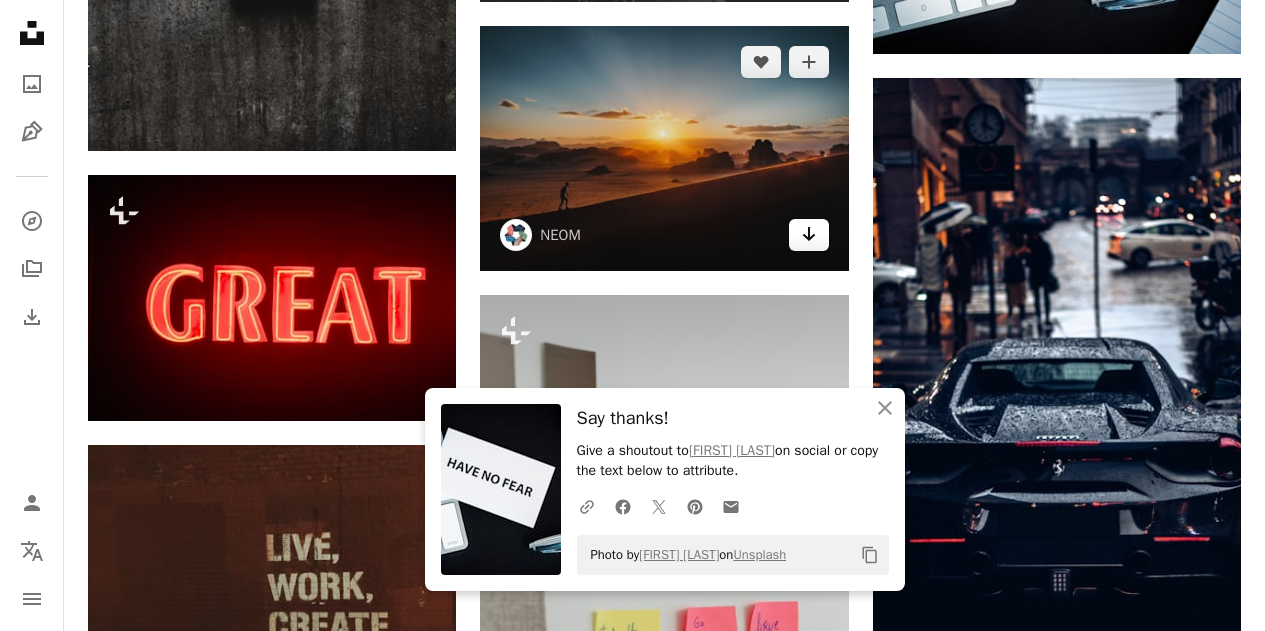 click on "Arrow pointing down" at bounding box center [809, 235] 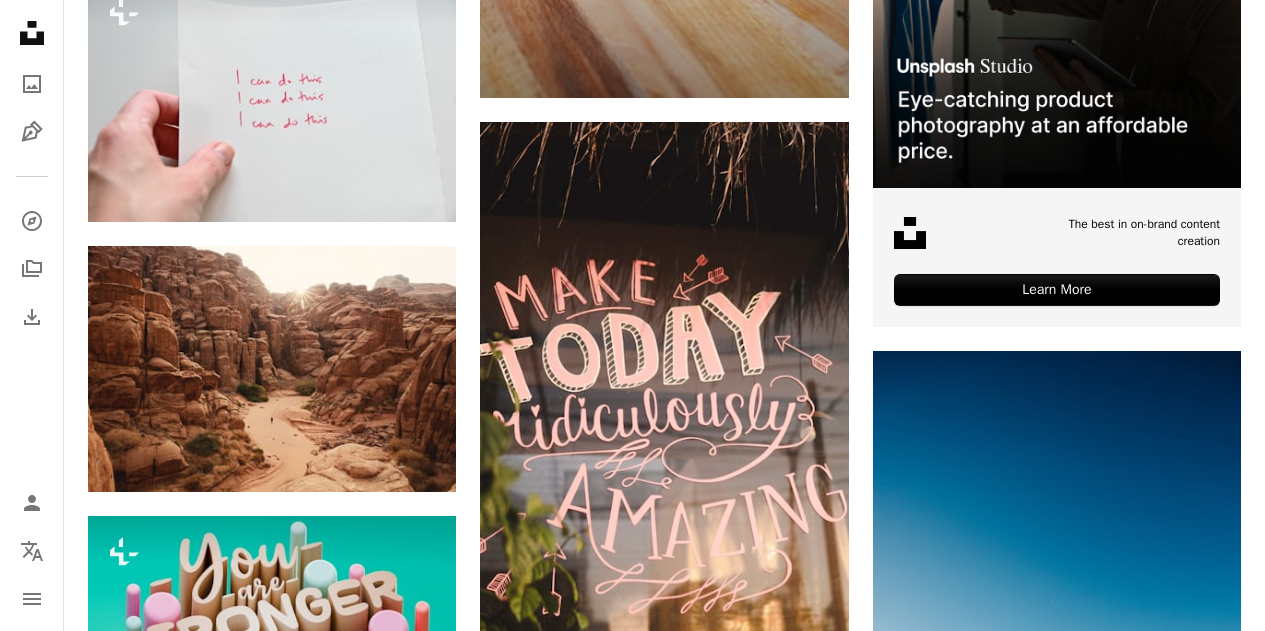 scroll, scrollTop: 7512, scrollLeft: 0, axis: vertical 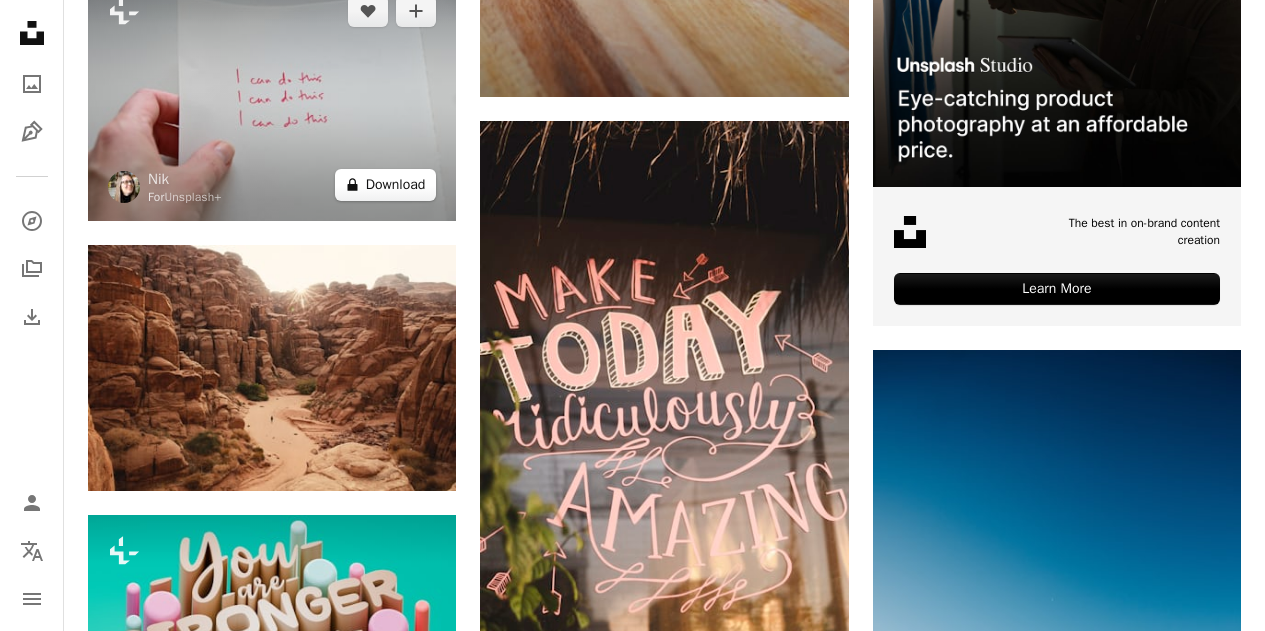 click on "A lock Download" at bounding box center (386, 185) 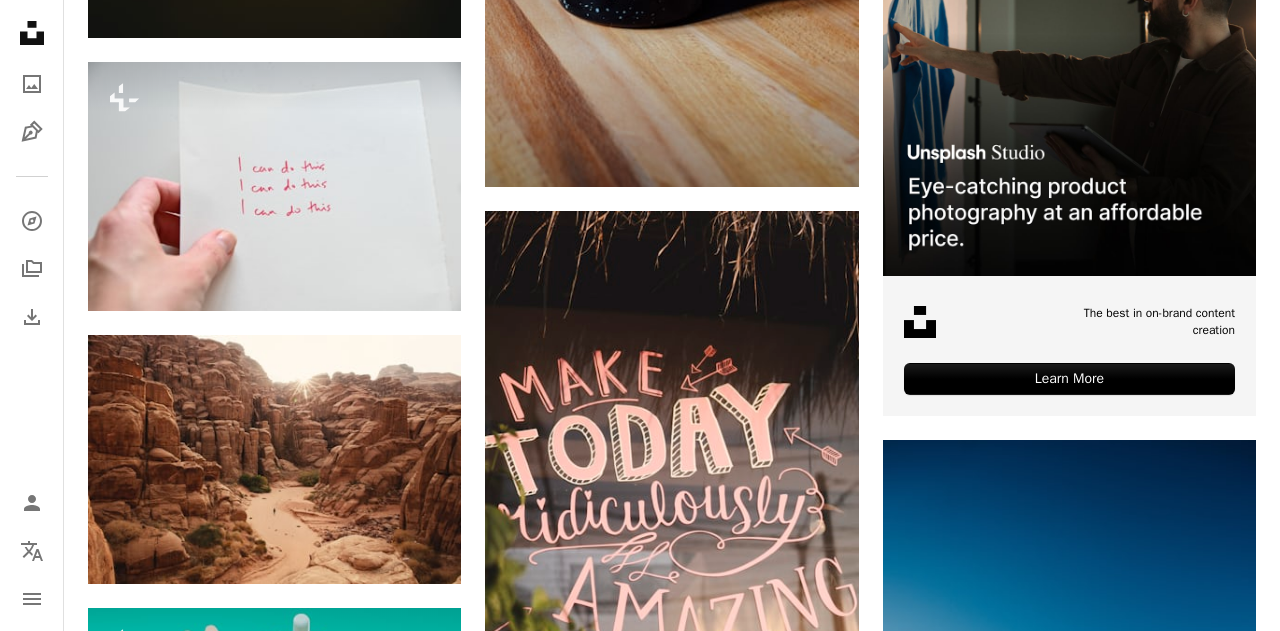 click on "An X shape Premium, ready to use images. Get unlimited access. A plus sign Members-only content added monthly A plus sign Unlimited royalty-free downloads A plus sign Illustrations  New A plus sign Enhanced legal protections yearly 66%  off monthly $12   $4 USD per month * Get  Unsplash+ * When paid annually, billed upfront  $48 Taxes where applicable. Renews automatically. Cancel anytime." at bounding box center (640, 3914) 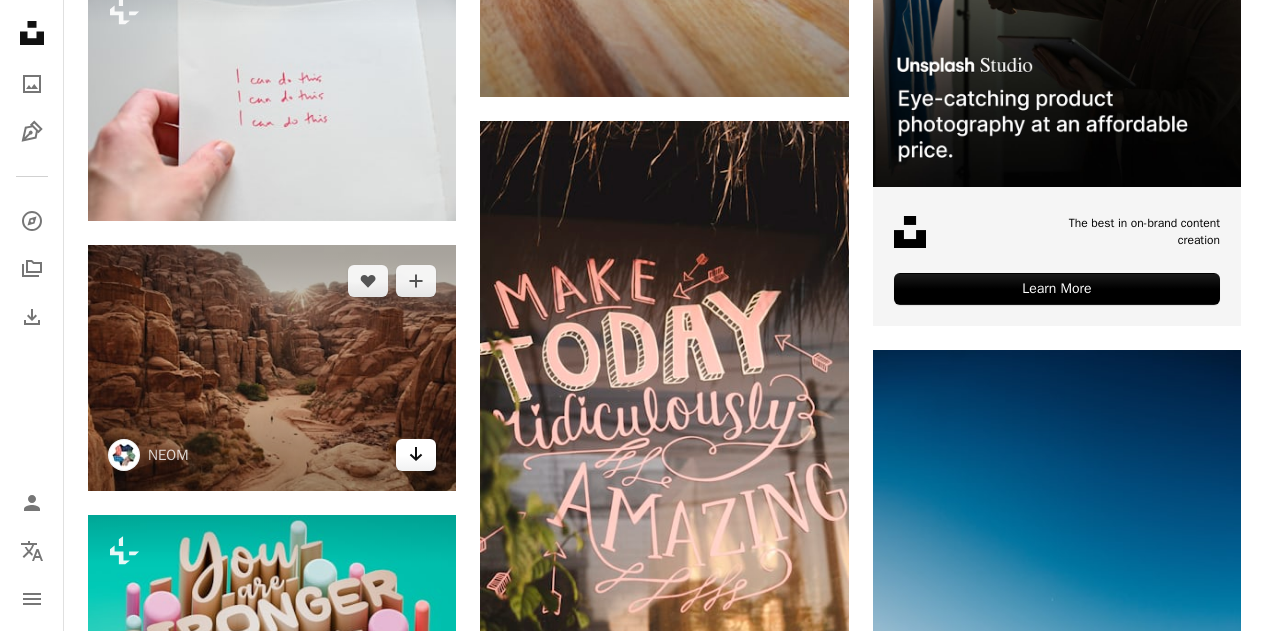 click 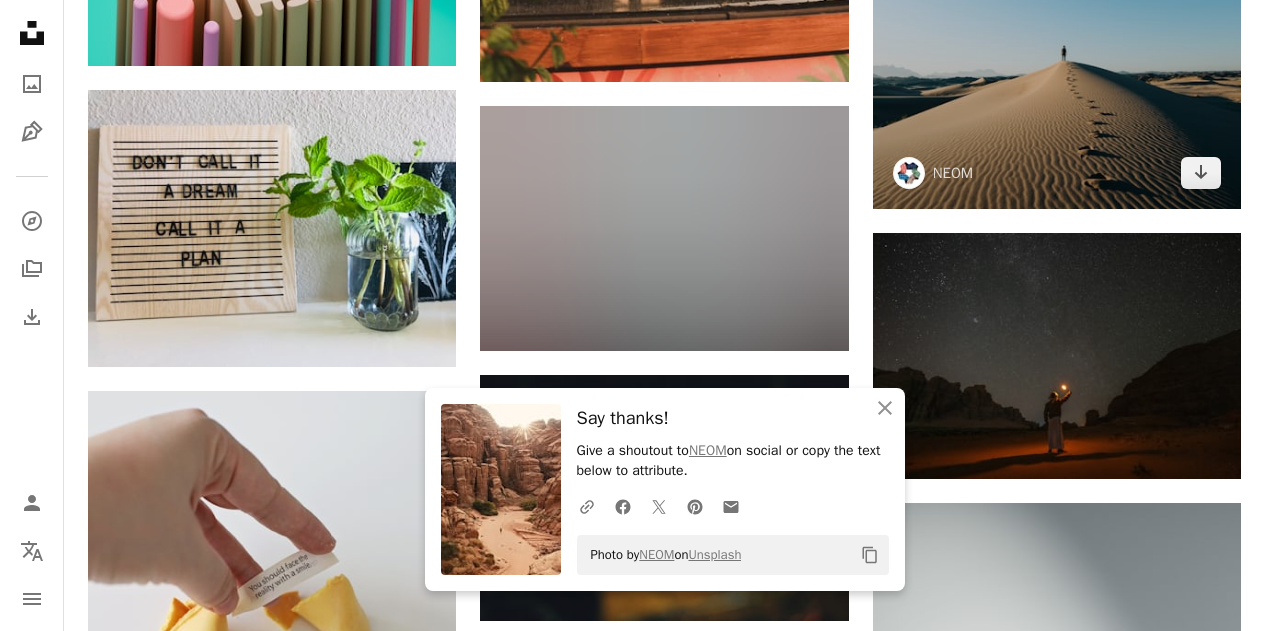scroll, scrollTop: 8207, scrollLeft: 0, axis: vertical 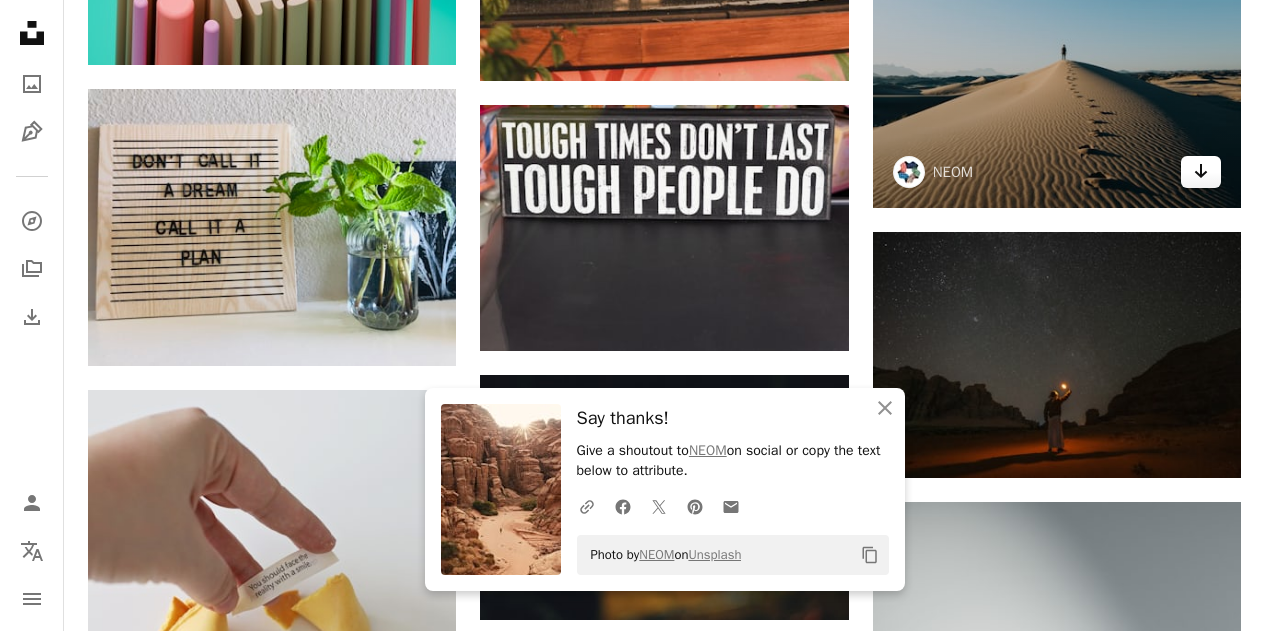click on "Arrow pointing down" at bounding box center [1201, 172] 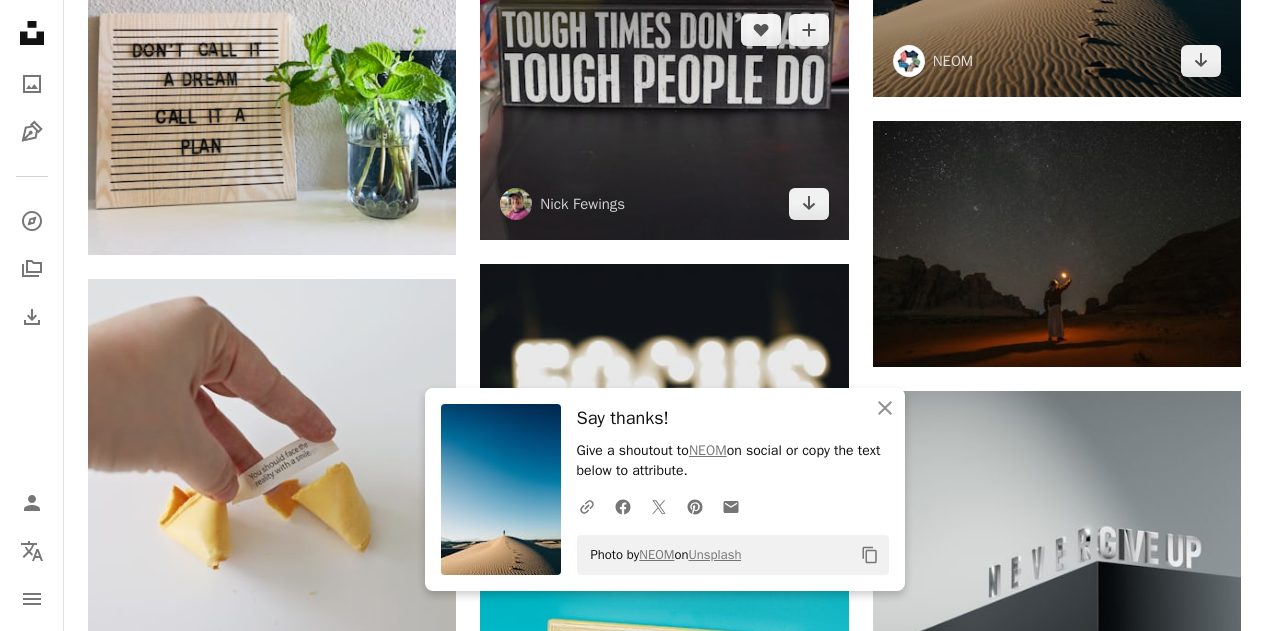 scroll, scrollTop: 8359, scrollLeft: 0, axis: vertical 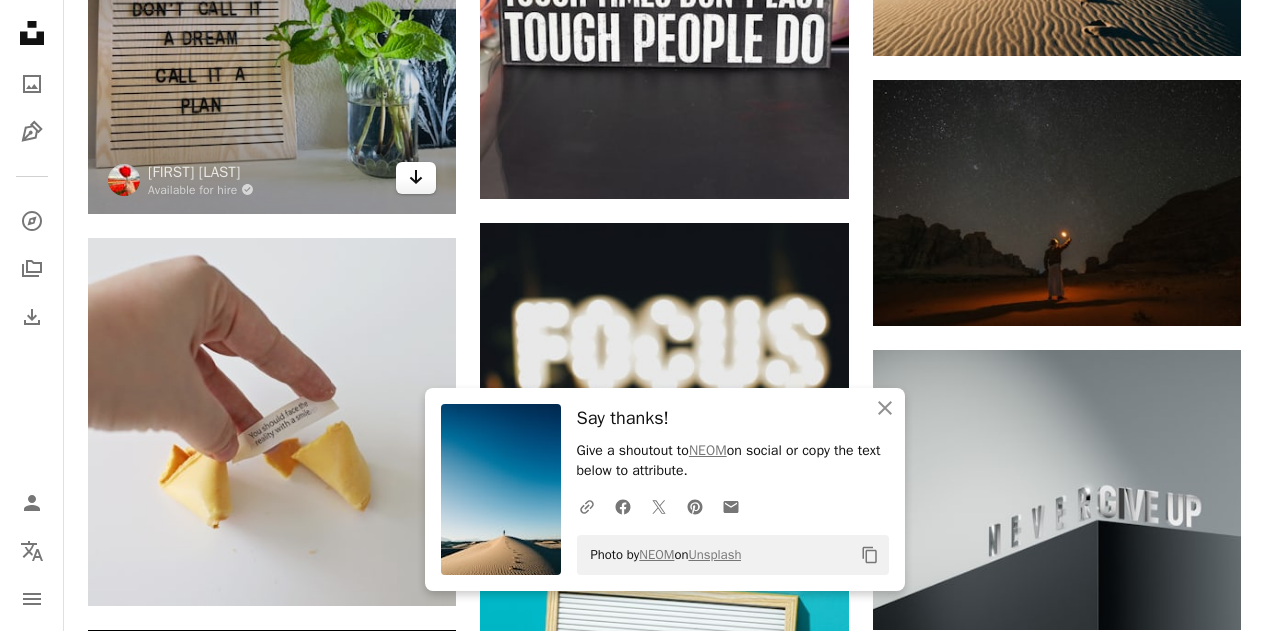click on "Arrow pointing down" 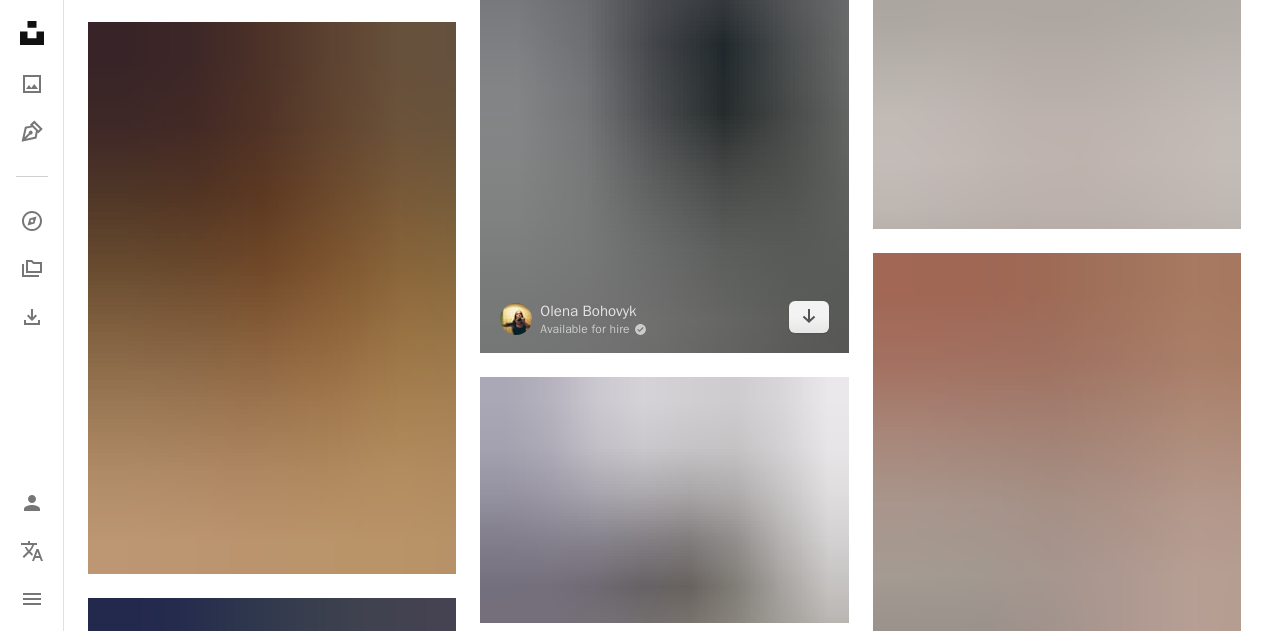 scroll, scrollTop: 10161, scrollLeft: 0, axis: vertical 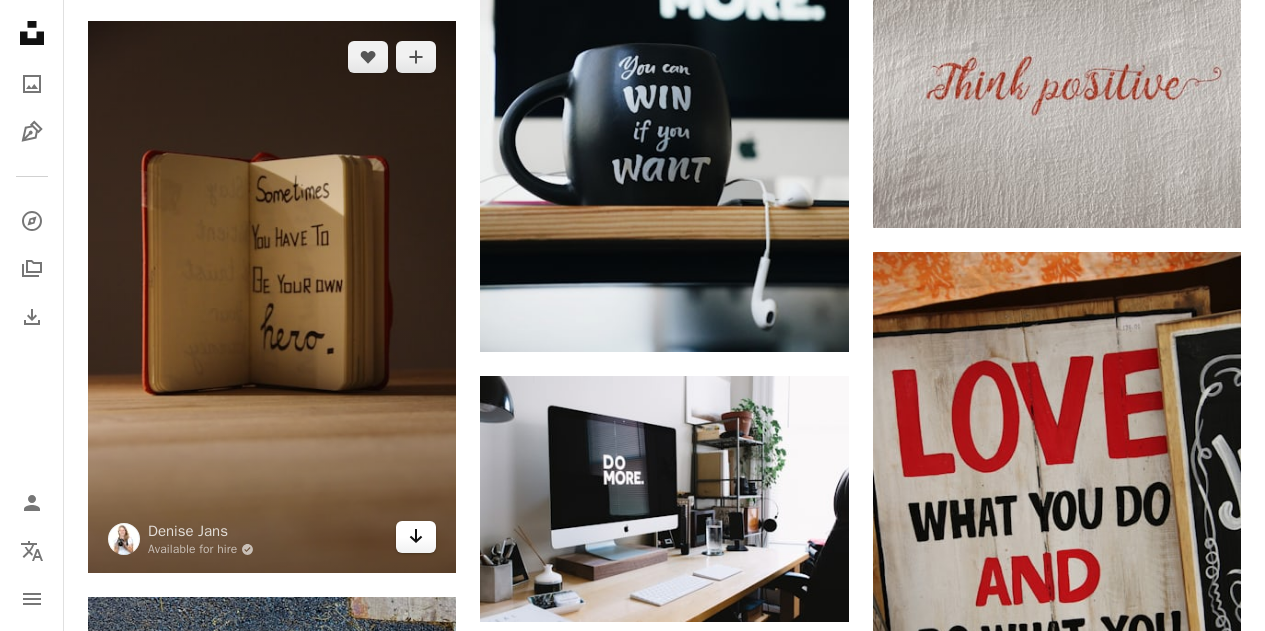 click on "Arrow pointing down" at bounding box center (416, 537) 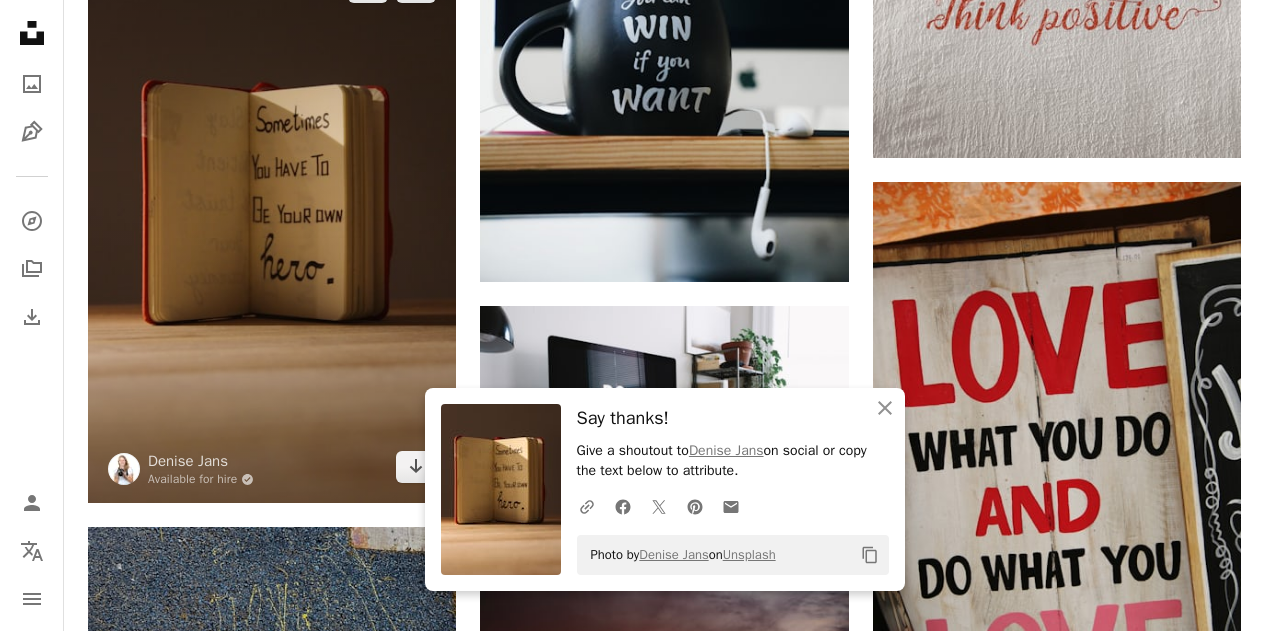 scroll, scrollTop: 10233, scrollLeft: 0, axis: vertical 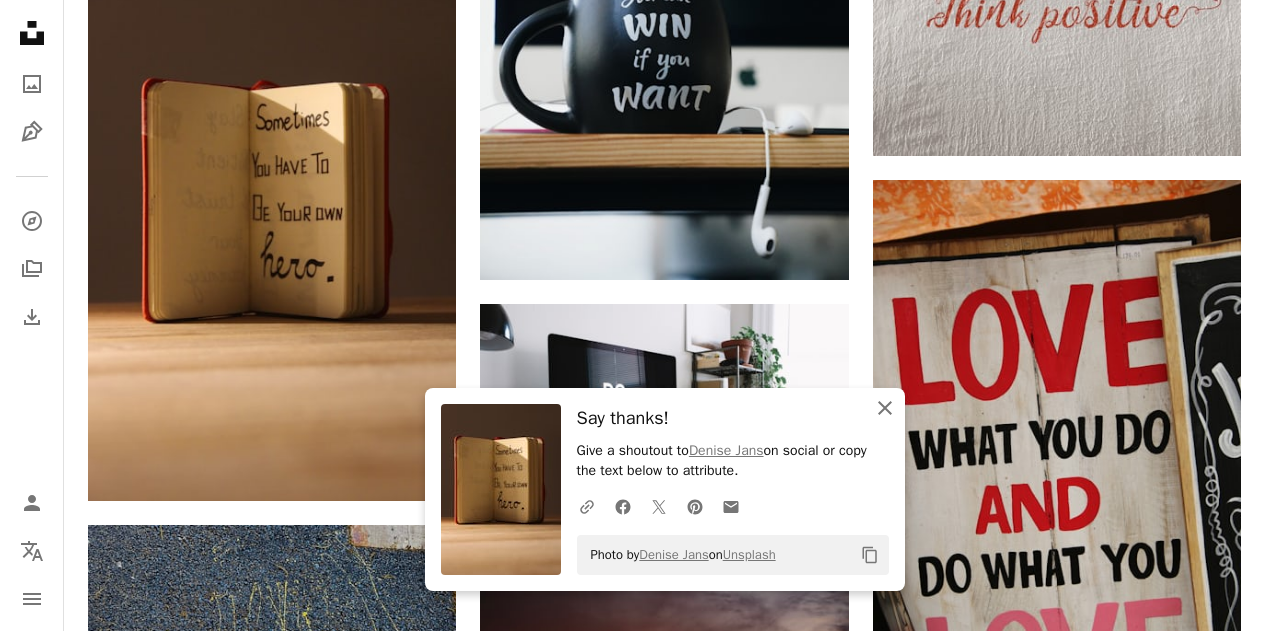 click on "An X shape" 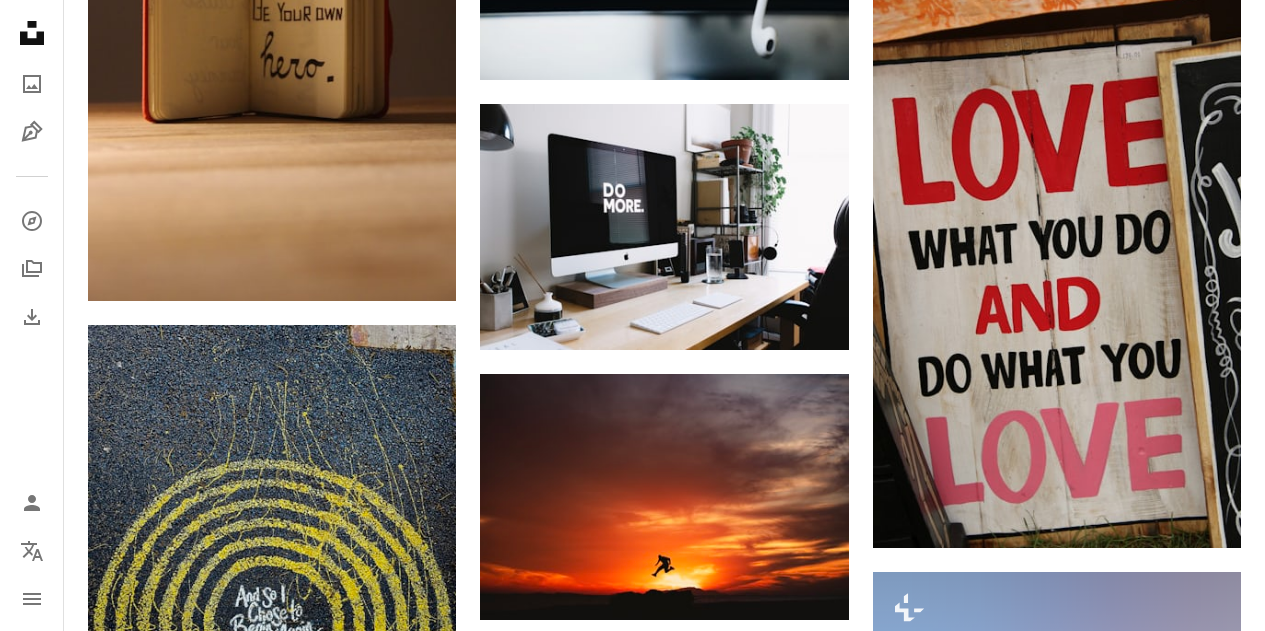 scroll, scrollTop: 10438, scrollLeft: 0, axis: vertical 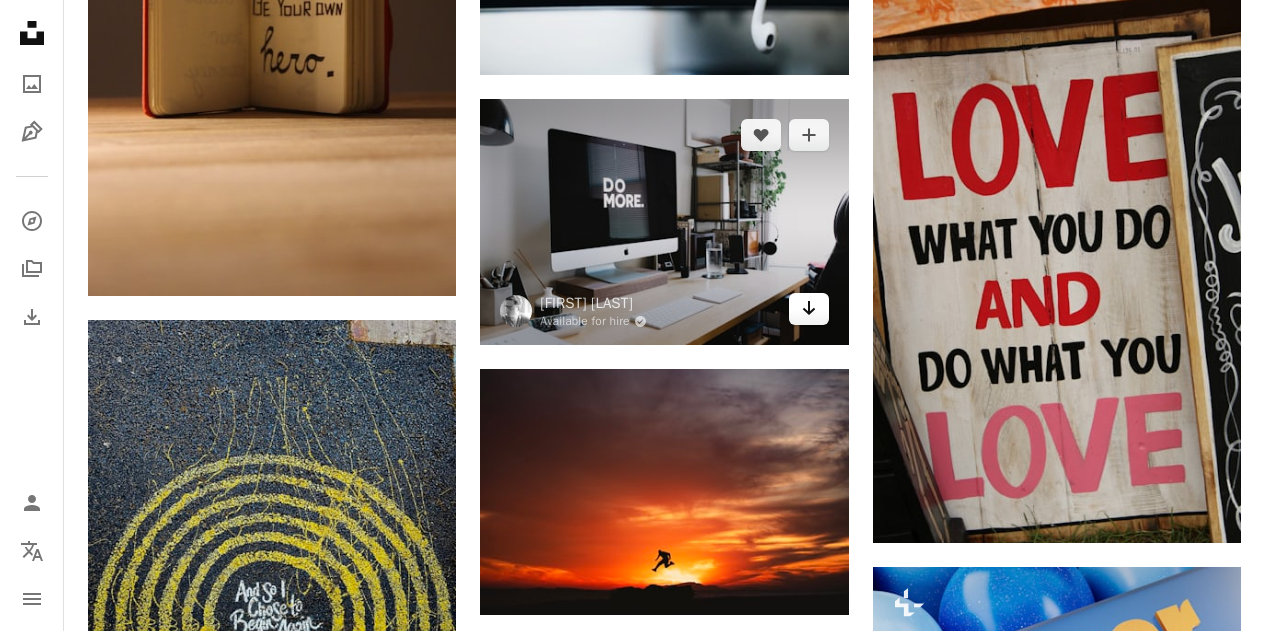 click on "Arrow pointing down" 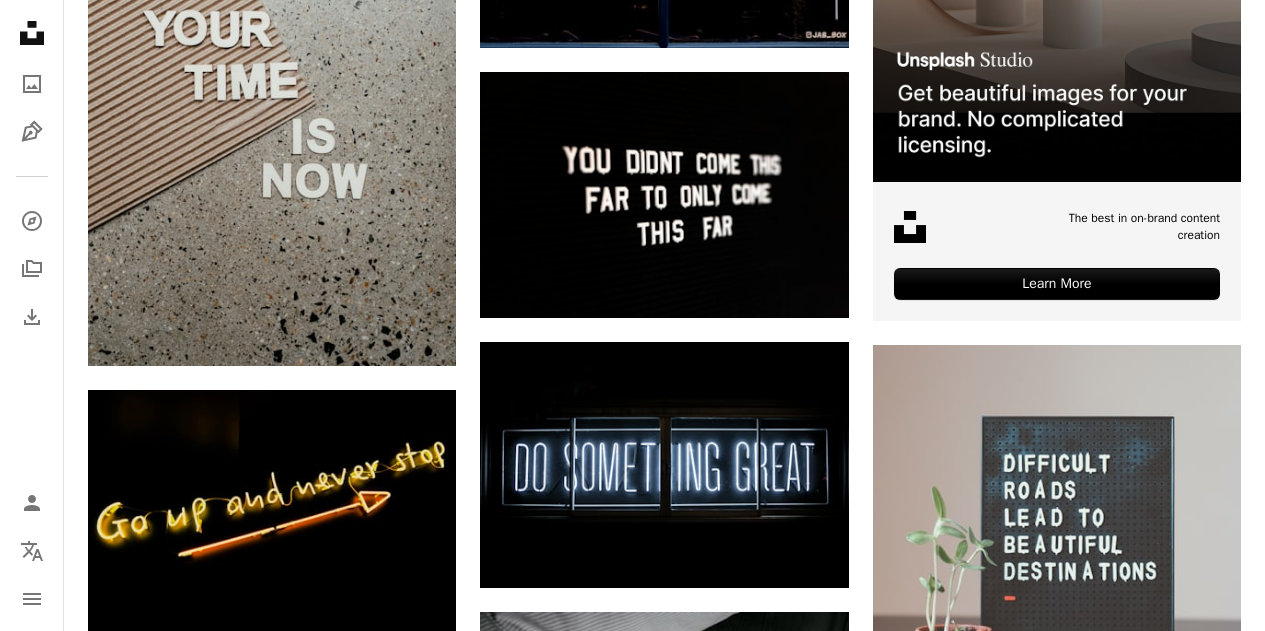scroll, scrollTop: 0, scrollLeft: 0, axis: both 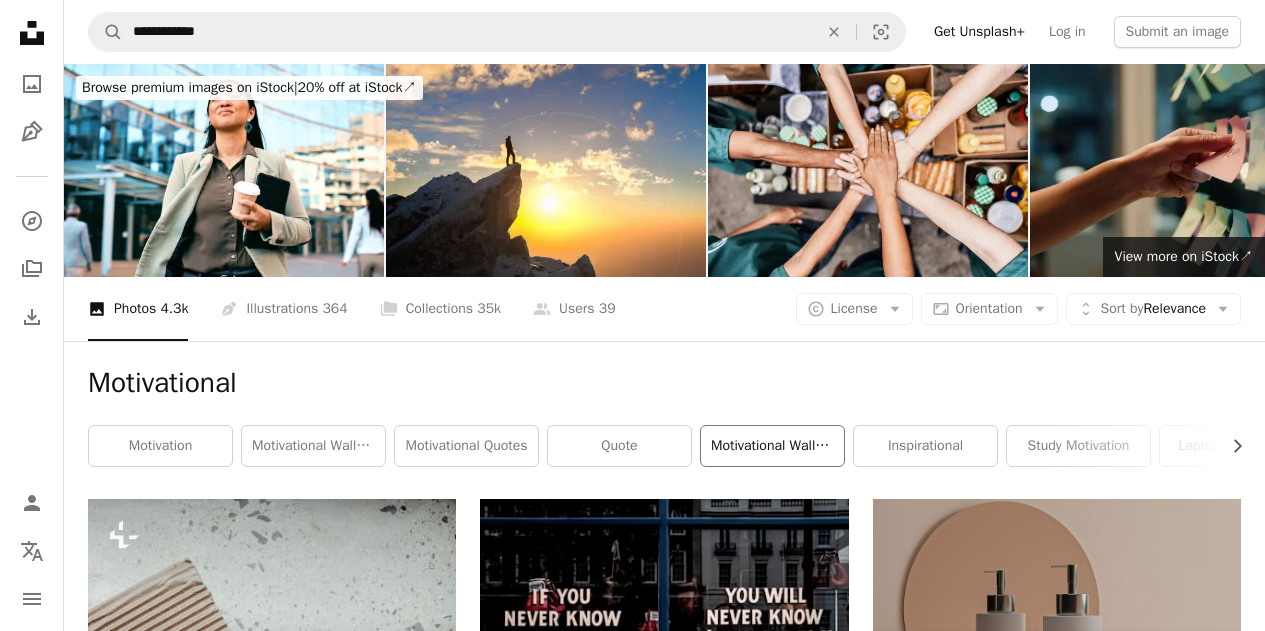 click on "motivational wallpapers" at bounding box center (772, 446) 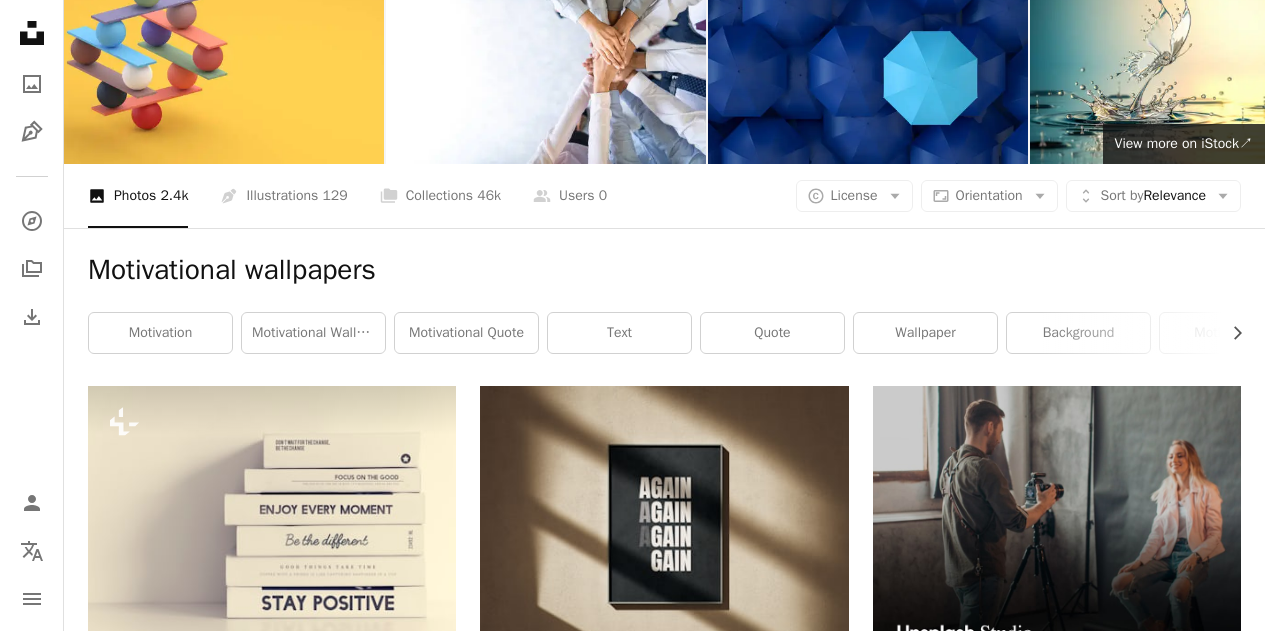 scroll, scrollTop: 0, scrollLeft: 0, axis: both 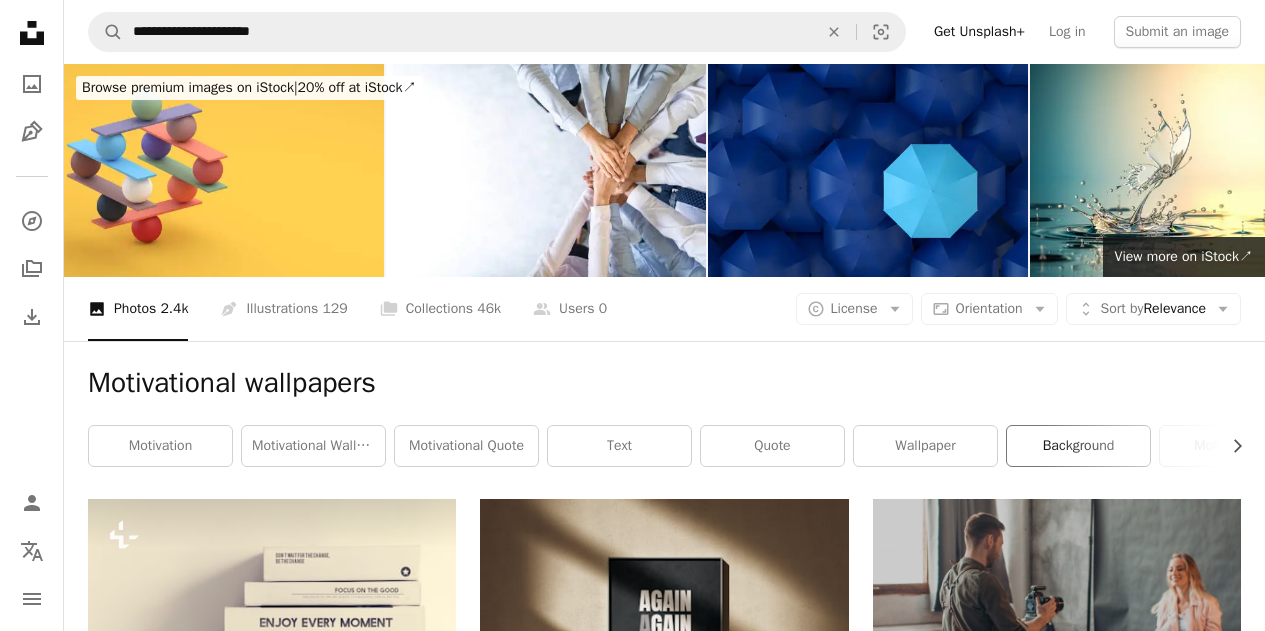 click on "background" at bounding box center [1078, 446] 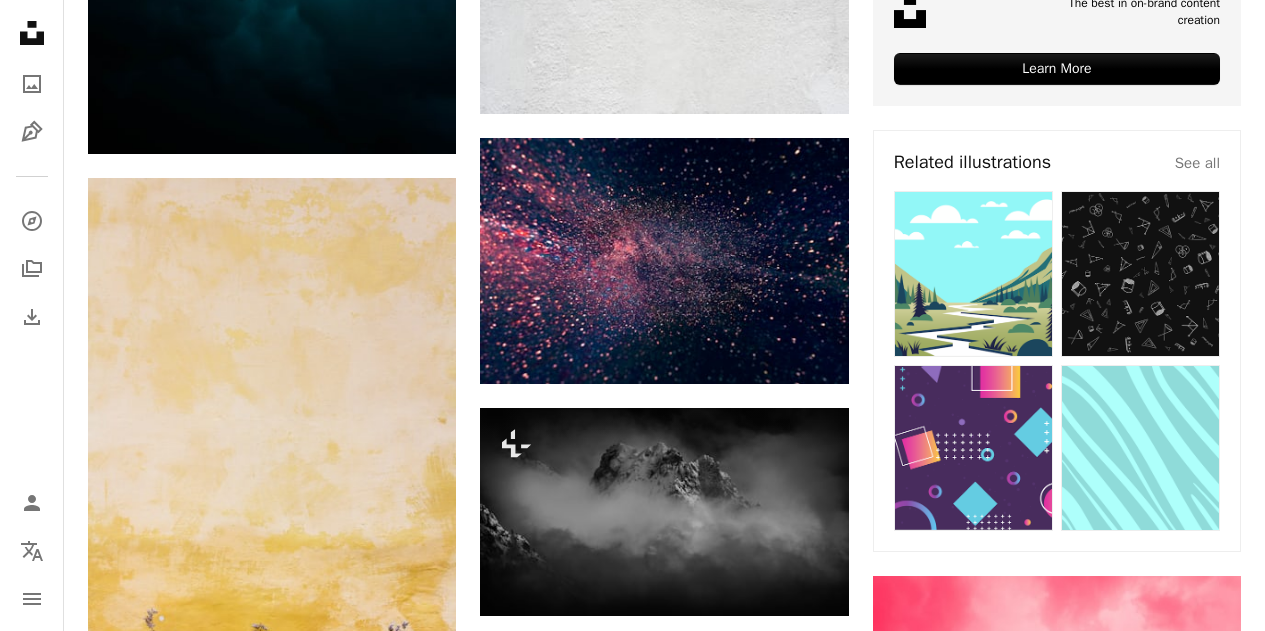 scroll, scrollTop: 902, scrollLeft: 0, axis: vertical 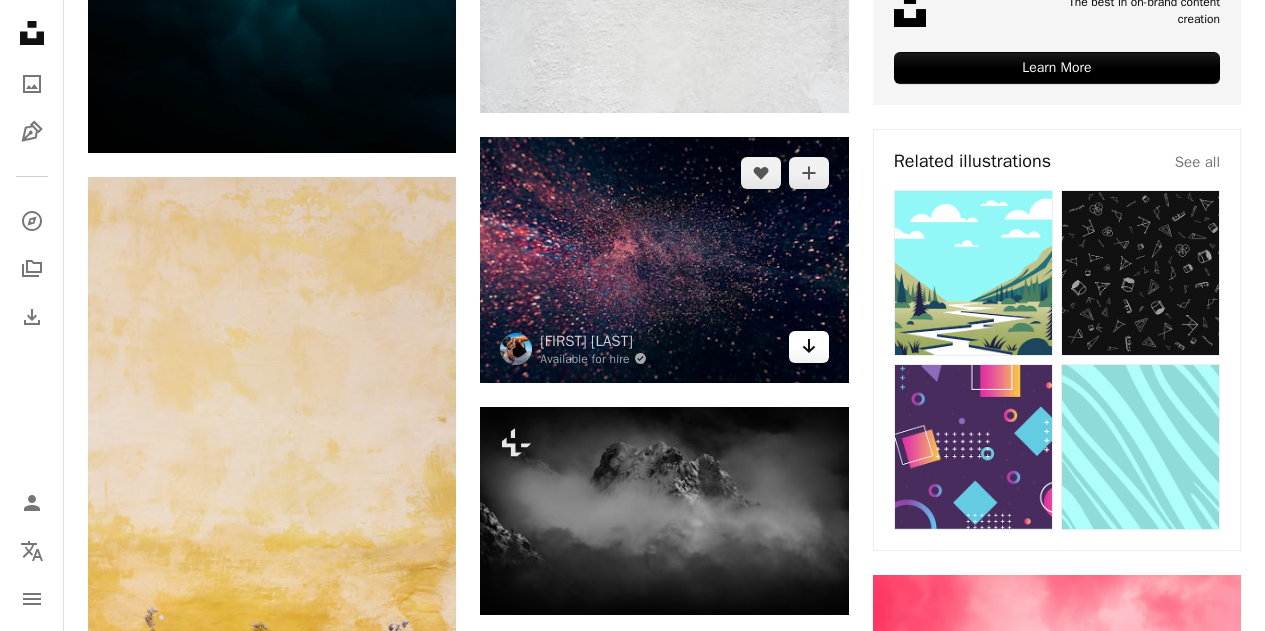 click on "Arrow pointing down" at bounding box center [809, 347] 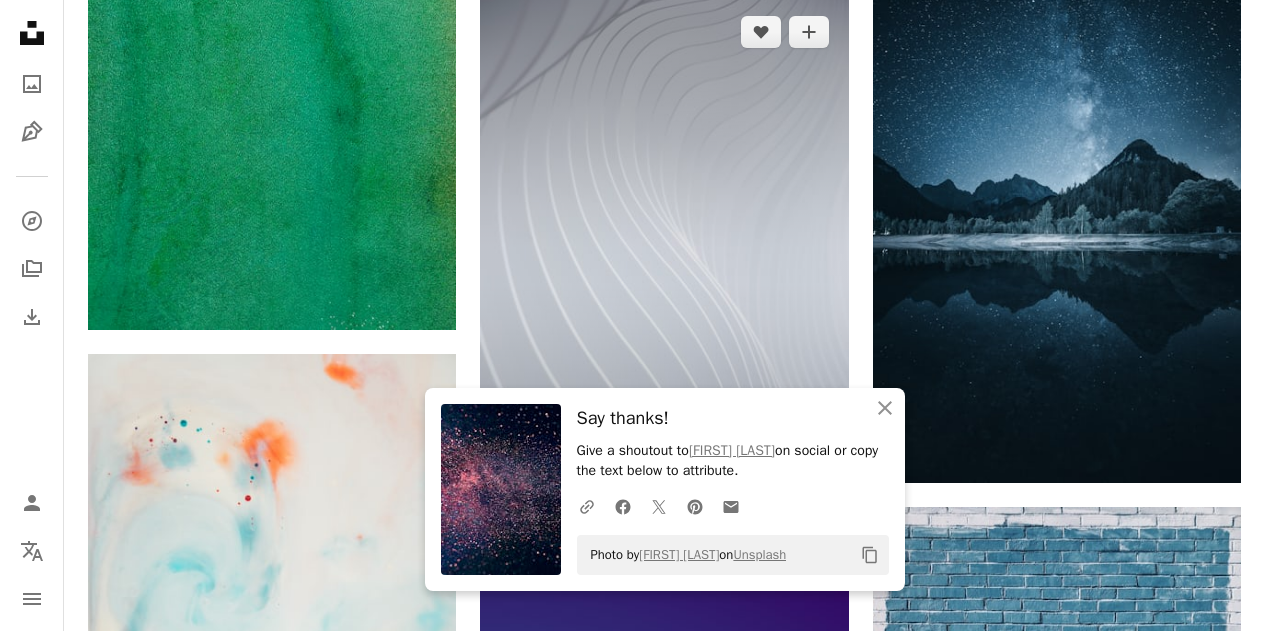 scroll, scrollTop: 1816, scrollLeft: 0, axis: vertical 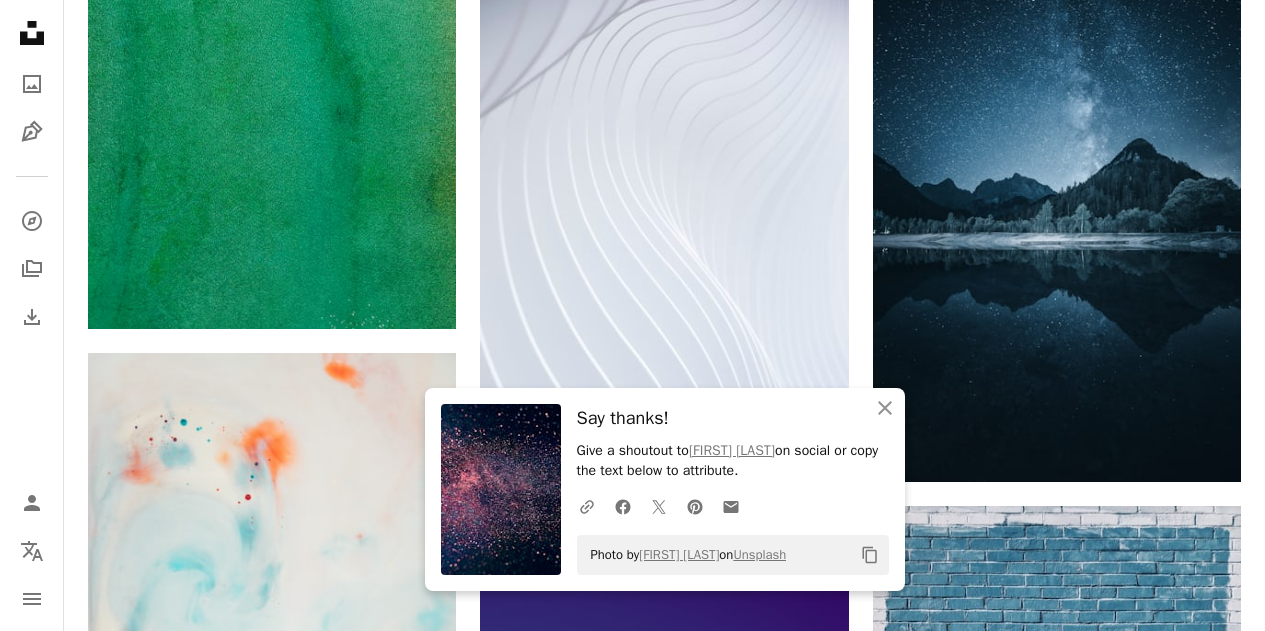 click on "Plus sign for Unsplash+ A heart A plus sign [FIRST] [LAST] For  Unsplash+ A lock Download A heart A plus sign [FIRST] [LAST] Available for hire A checkmark inside of a circle Arrow pointing down A heart A plus sign [FIRST] [LAST] Available for hire A checkmark inside of a circle Arrow pointing down Plus sign for Unsplash+ A heart A plus sign [FIRST] [LAST] For  Unsplash+ A lock Download A heart A plus sign [FIRST] [LAST] Arrow pointing down A heart A plus sign [FIRST] [LAST] 🇹🇷 Available for hire A checkmark inside of a circle Arrow pointing down A heart A plus sign [FIRST] [LAST] Arrow pointing down A heart A plus sign [FIRST] [LAST] Arrow pointing down A heart A plus sign [FIRST] [LAST] For  Unsplash+ A lock Download A heart A plus sign [FIRST] [LAST] Arrow pointing down A heart A plus sign [FIRST] [LAST]" at bounding box center (664, 307) 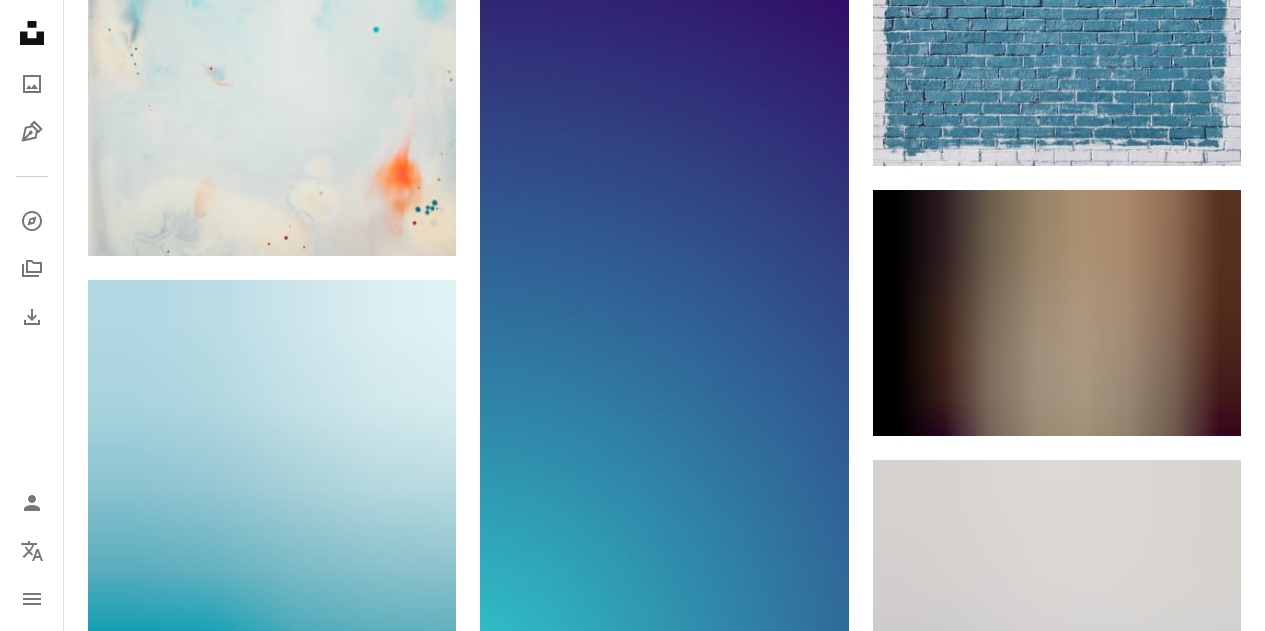 scroll, scrollTop: 2434, scrollLeft: 0, axis: vertical 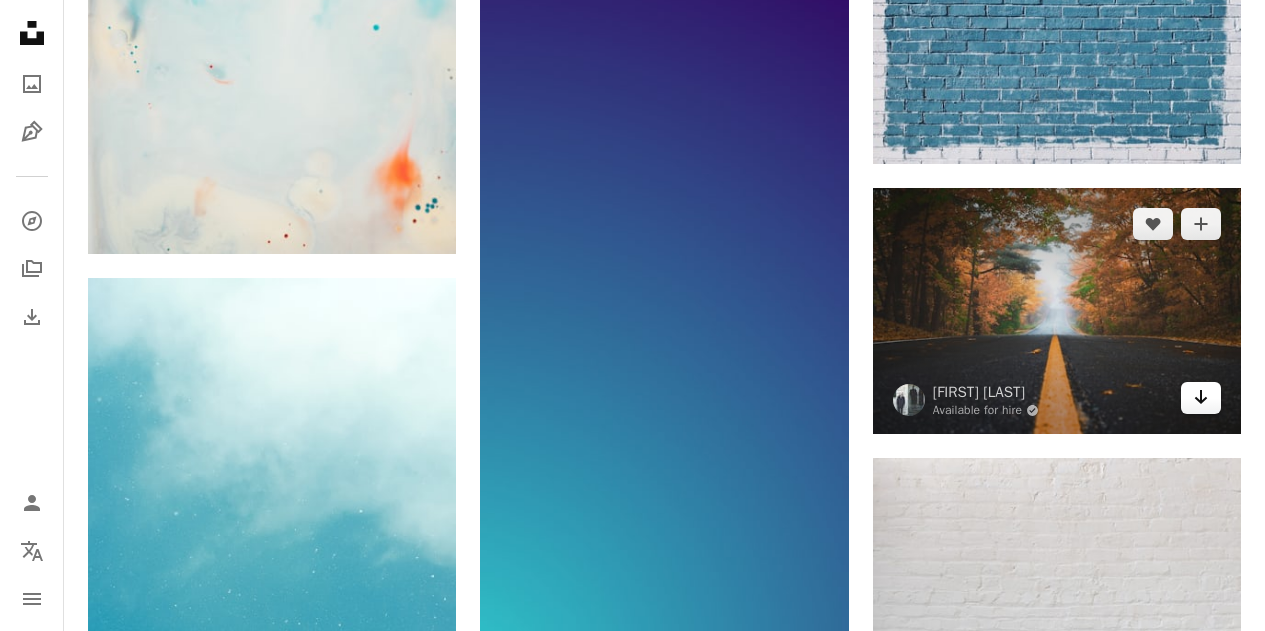 click 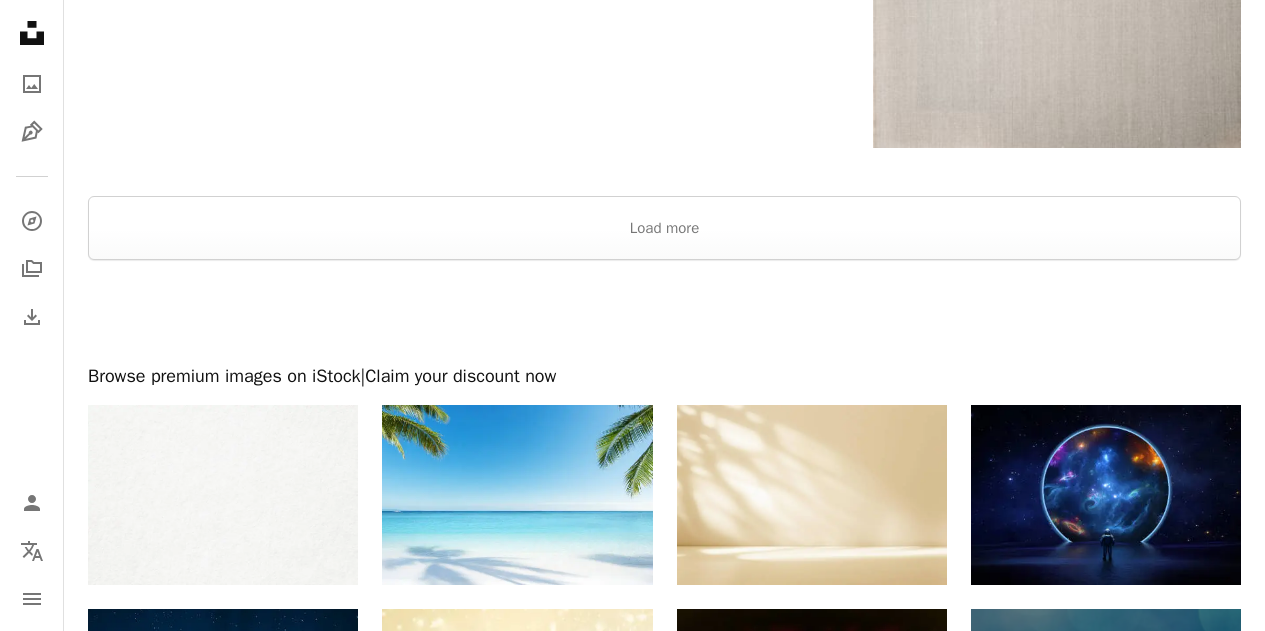 scroll, scrollTop: 3601, scrollLeft: 0, axis: vertical 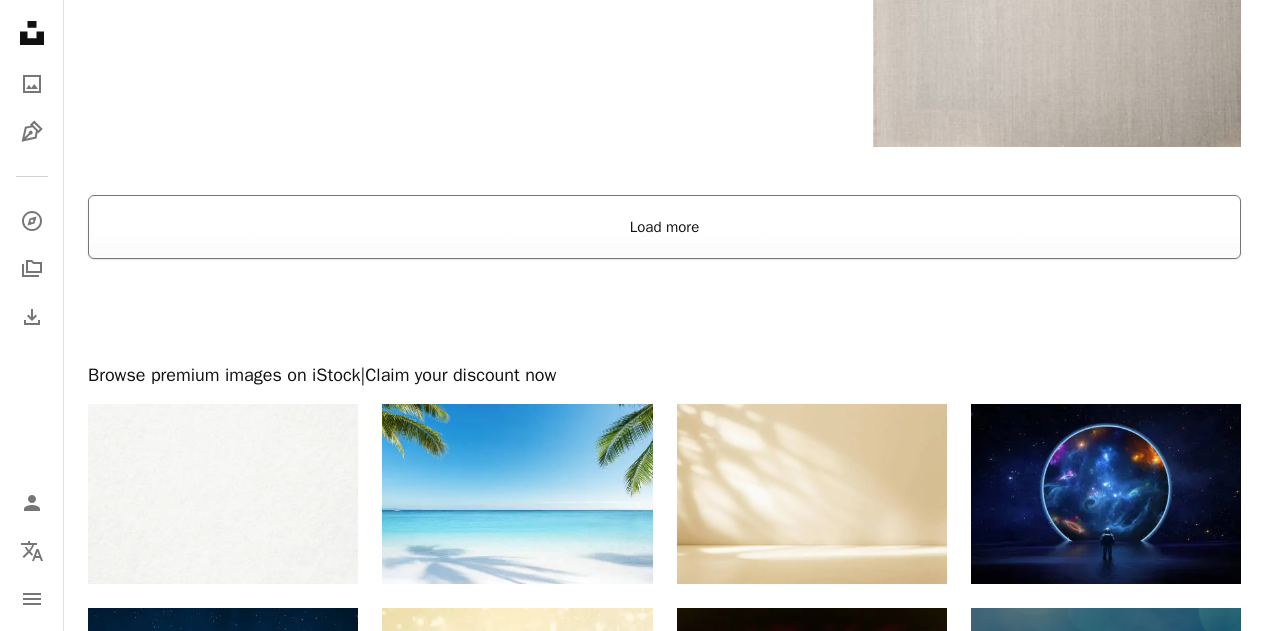 click on "Load more" at bounding box center [664, 227] 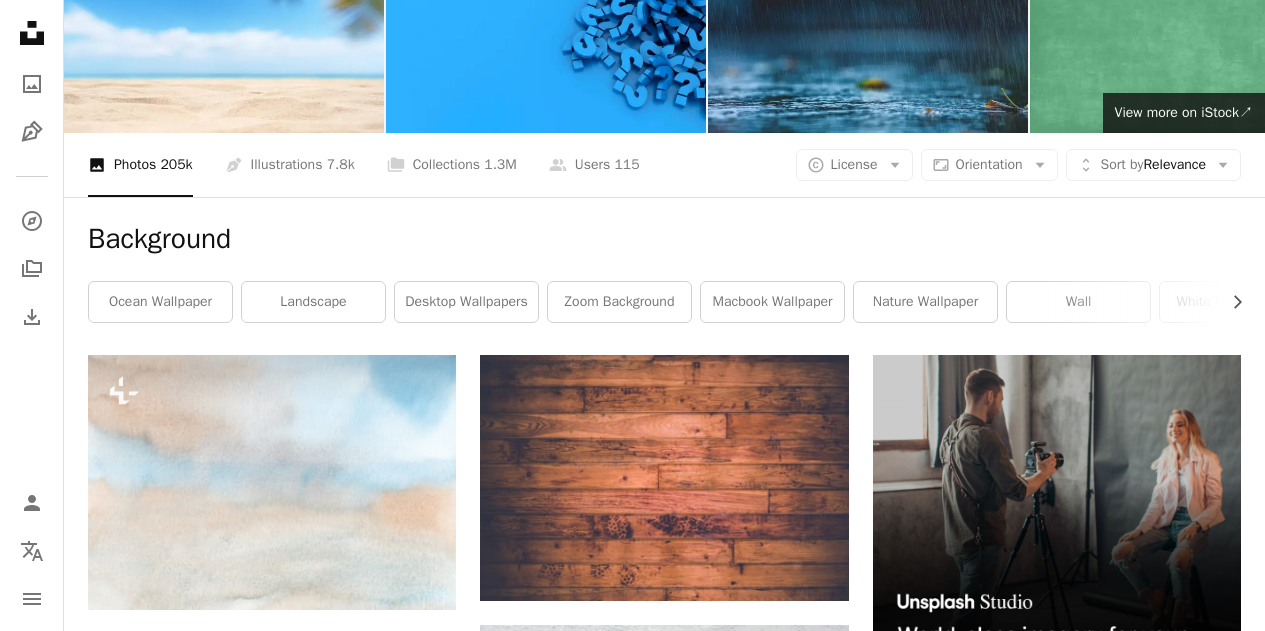 scroll, scrollTop: 0, scrollLeft: 0, axis: both 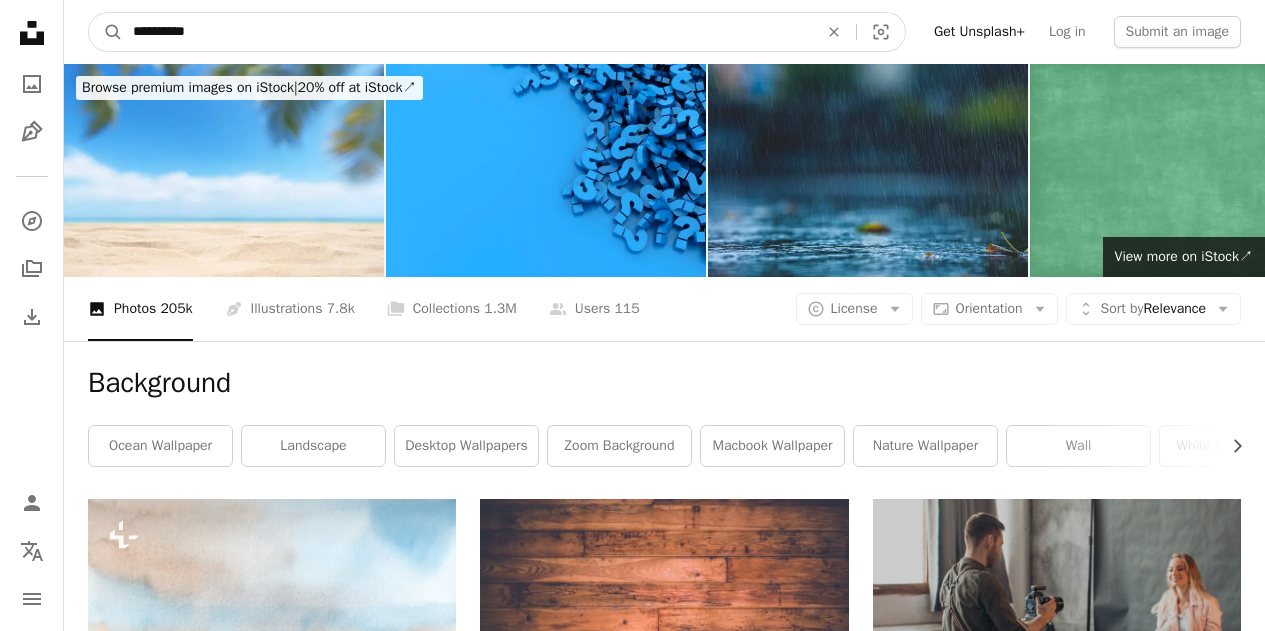 click on "**********" at bounding box center (467, 32) 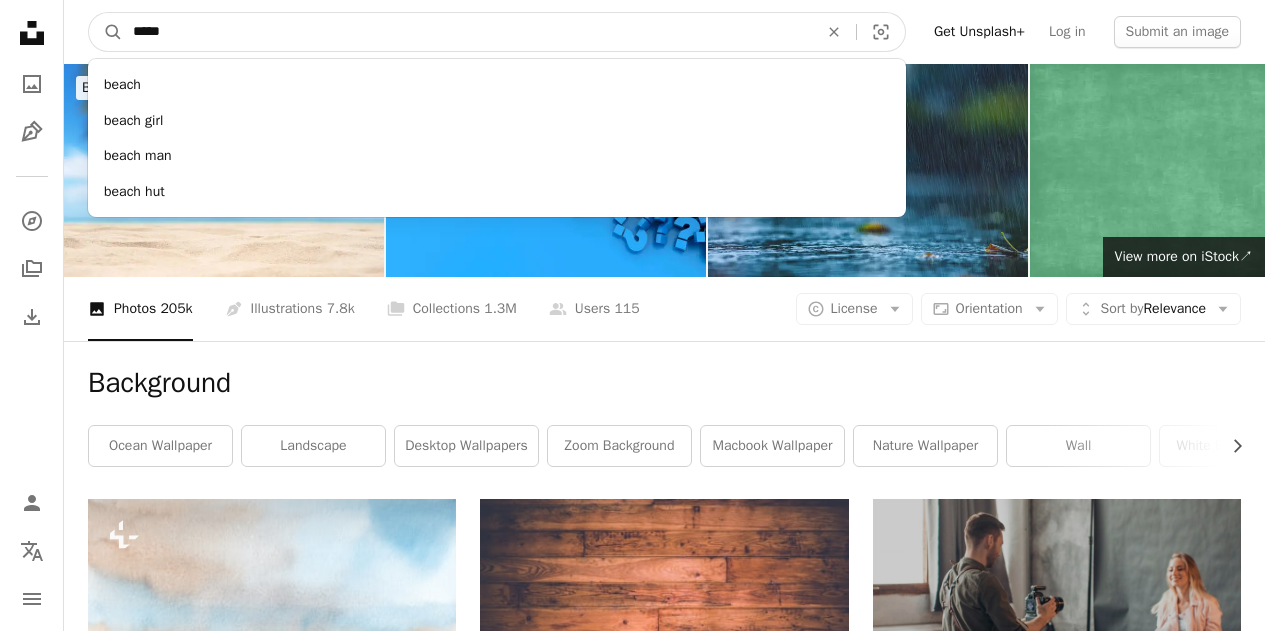 click on "A magnifying glass" at bounding box center (106, 32) 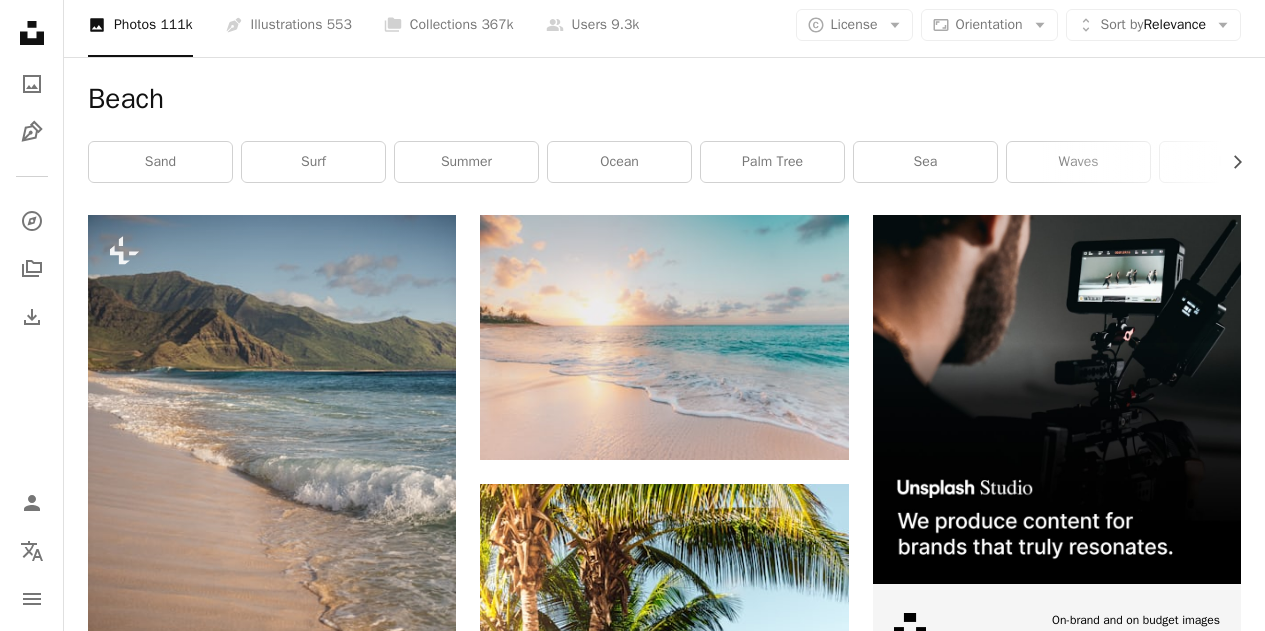 scroll, scrollTop: 285, scrollLeft: 0, axis: vertical 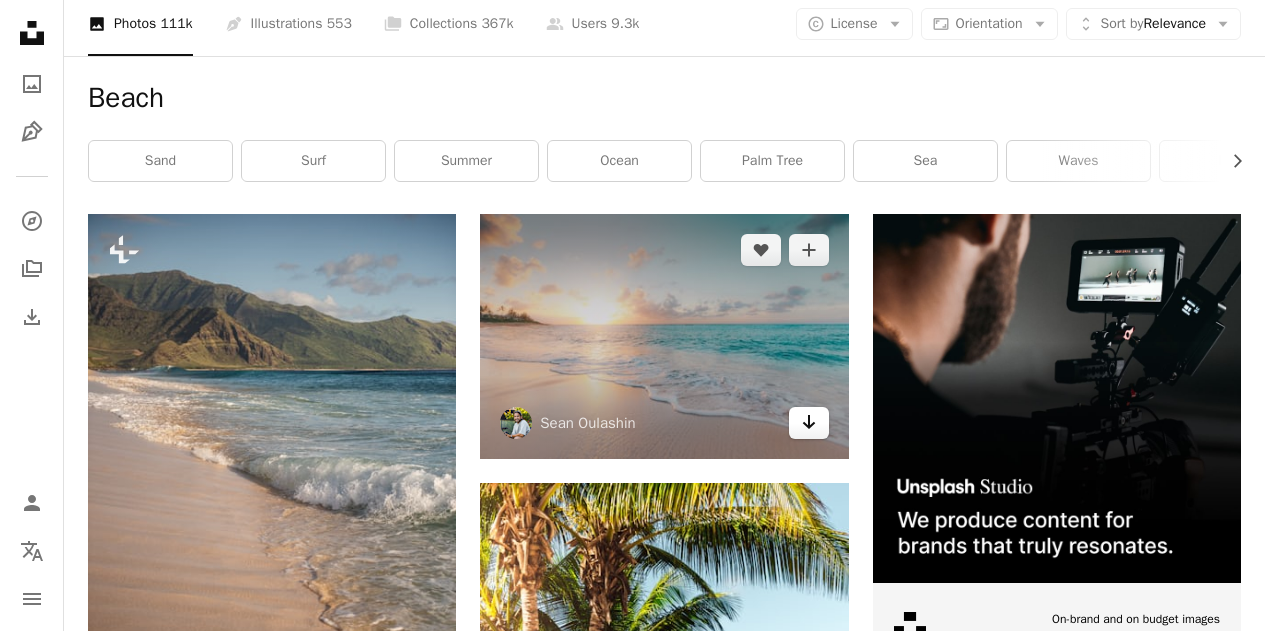 click on "Arrow pointing down" 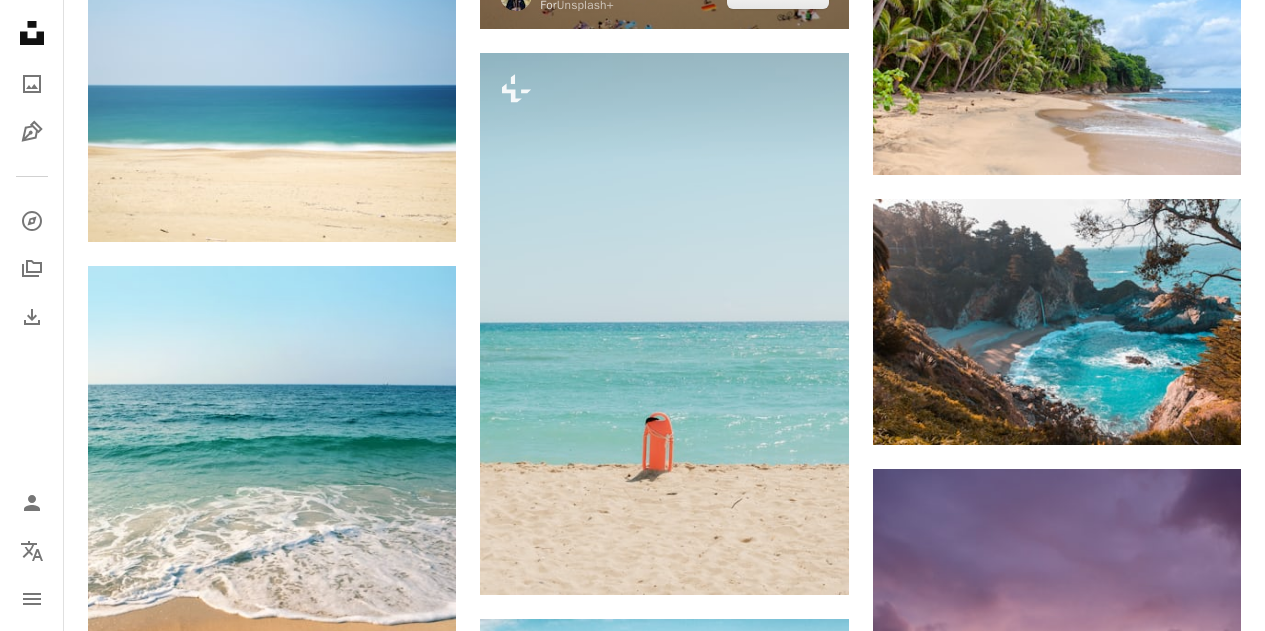 scroll, scrollTop: 2473, scrollLeft: 0, axis: vertical 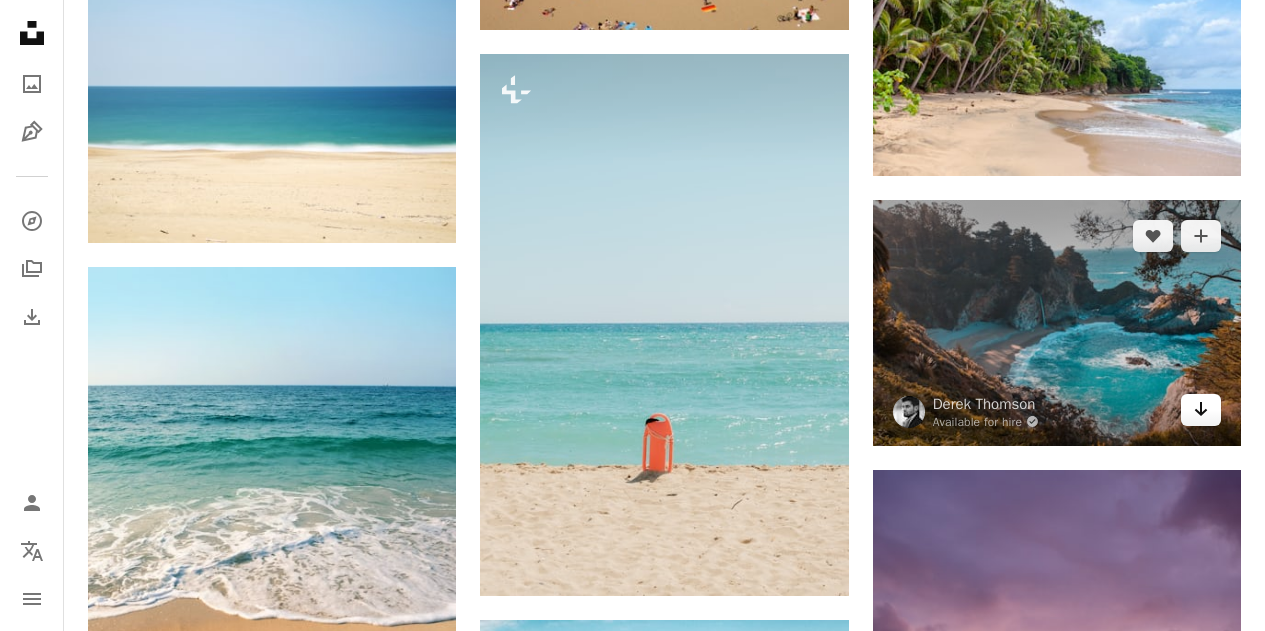 click on "Arrow pointing down" 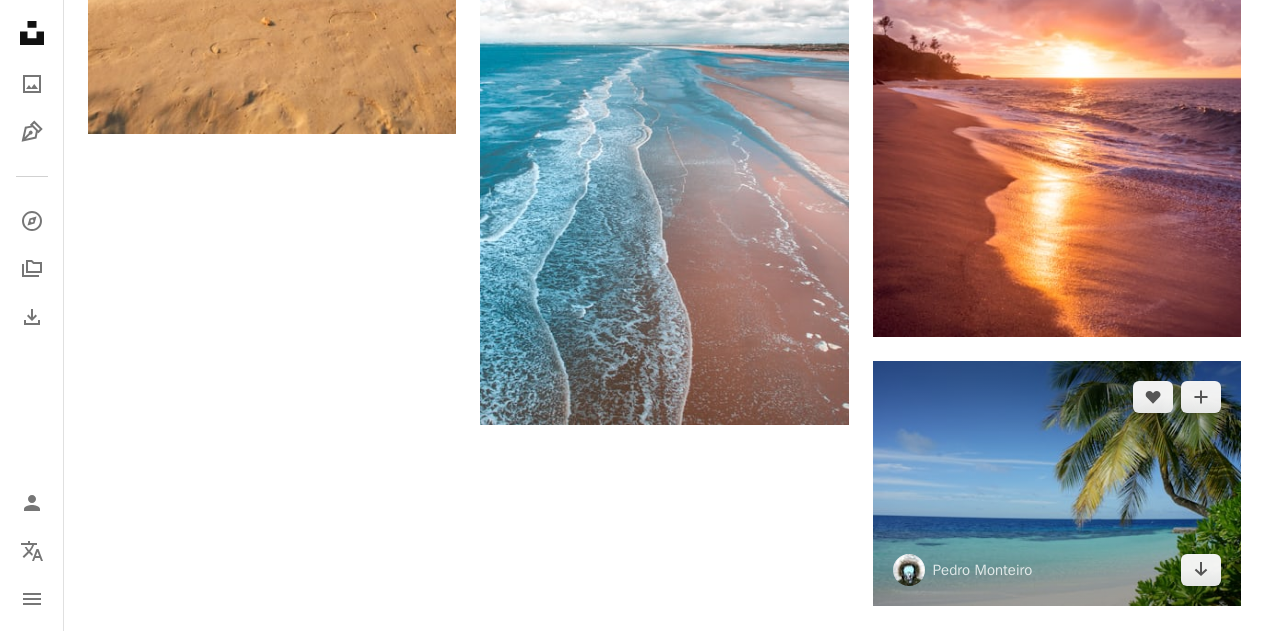 scroll, scrollTop: 3159, scrollLeft: 0, axis: vertical 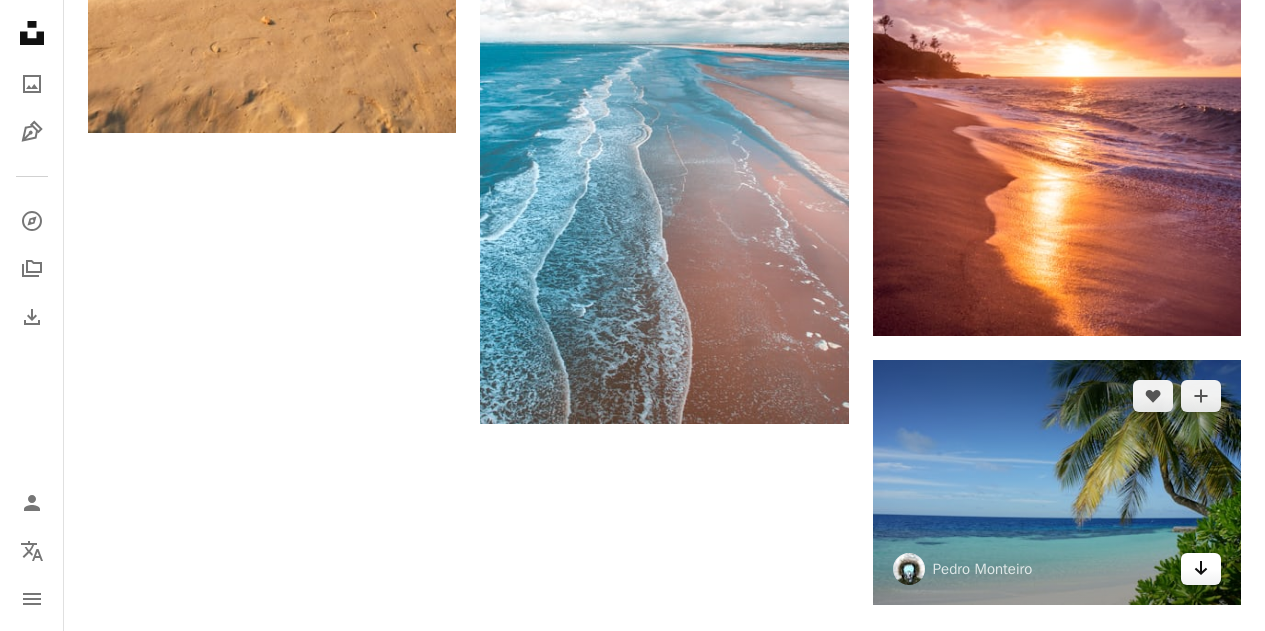 click on "Arrow pointing down" 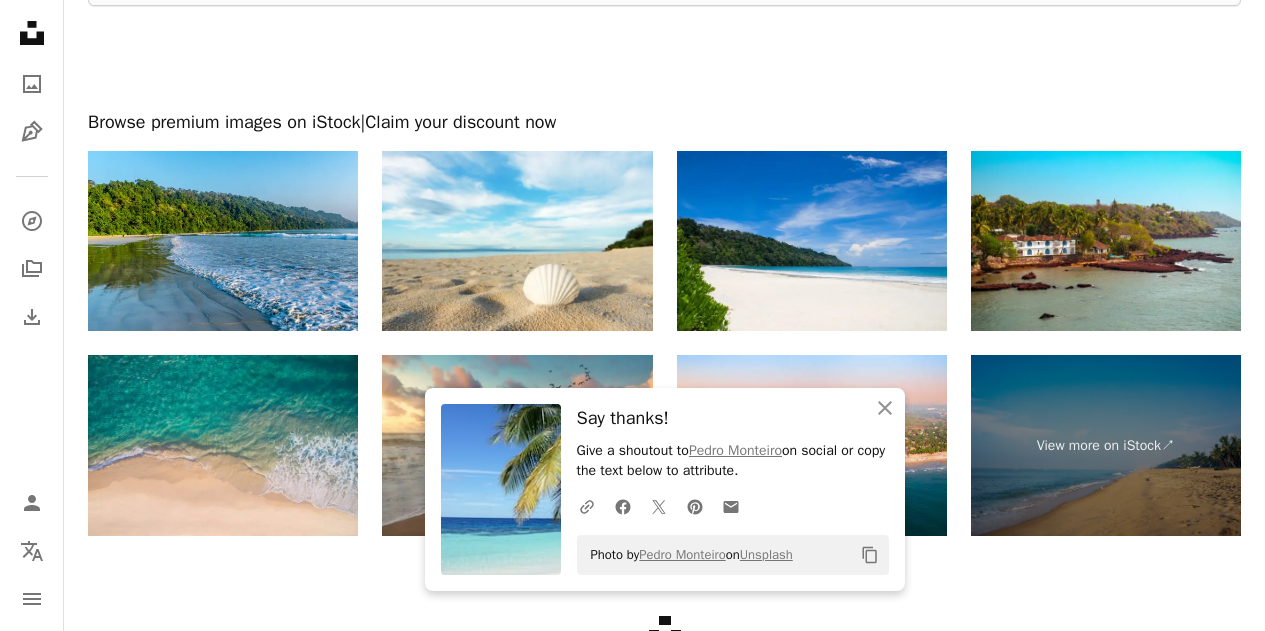 scroll, scrollTop: 3871, scrollLeft: 0, axis: vertical 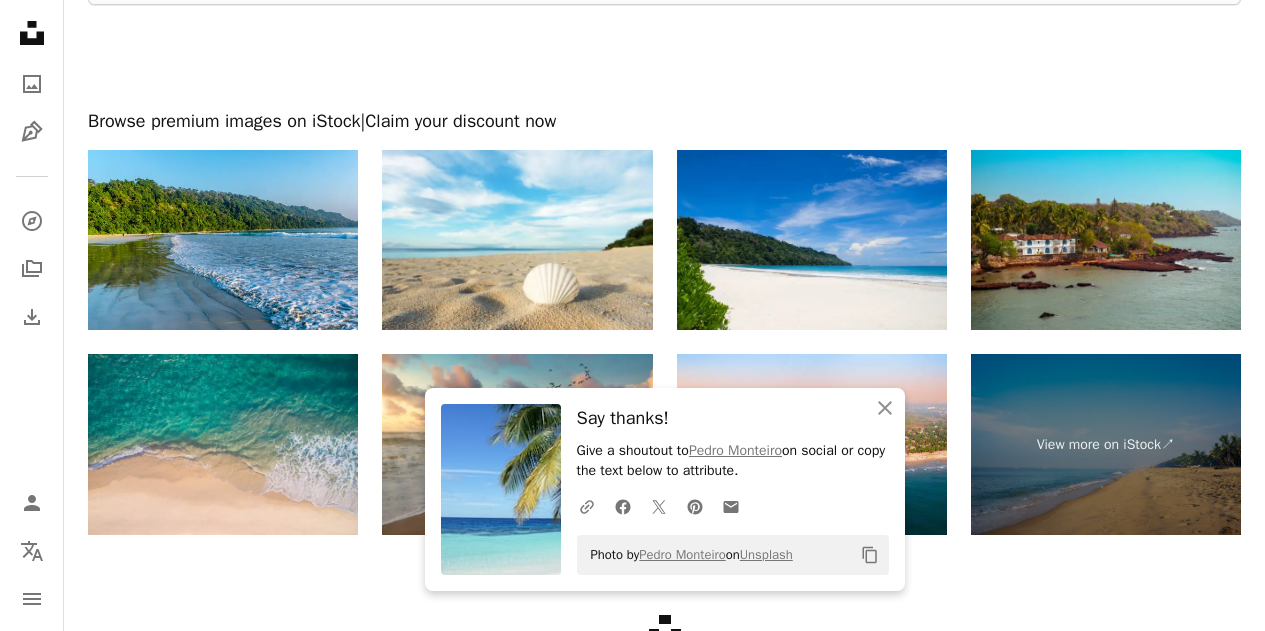 click at bounding box center [1106, 240] 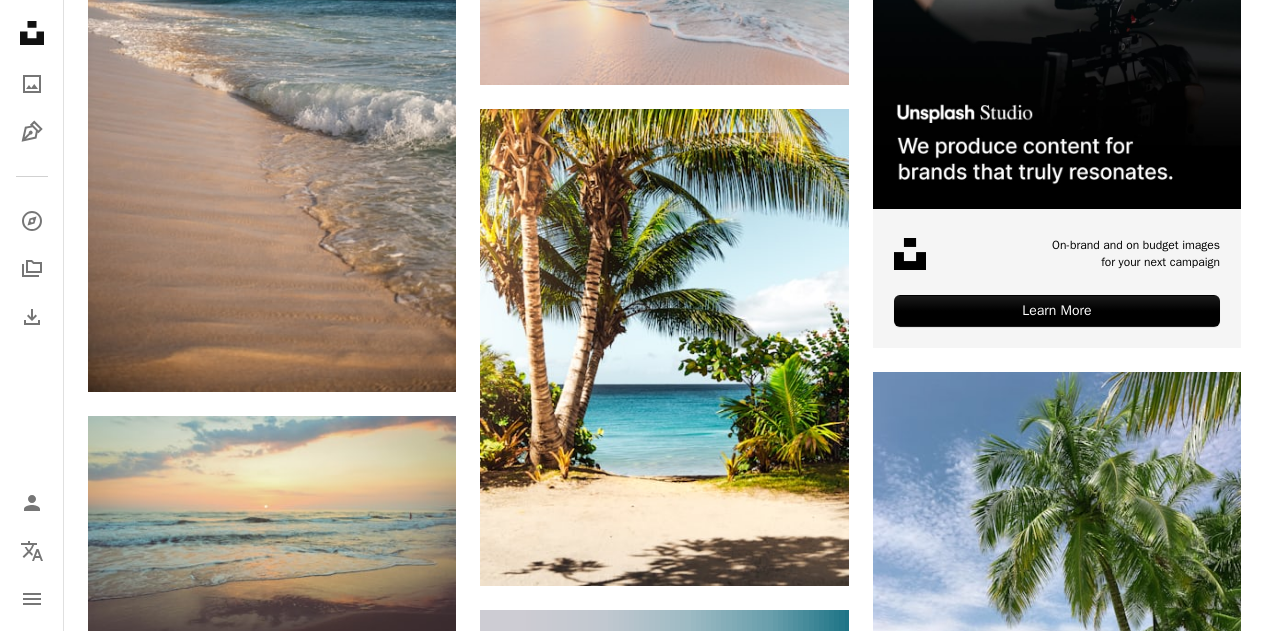 scroll, scrollTop: 0, scrollLeft: 0, axis: both 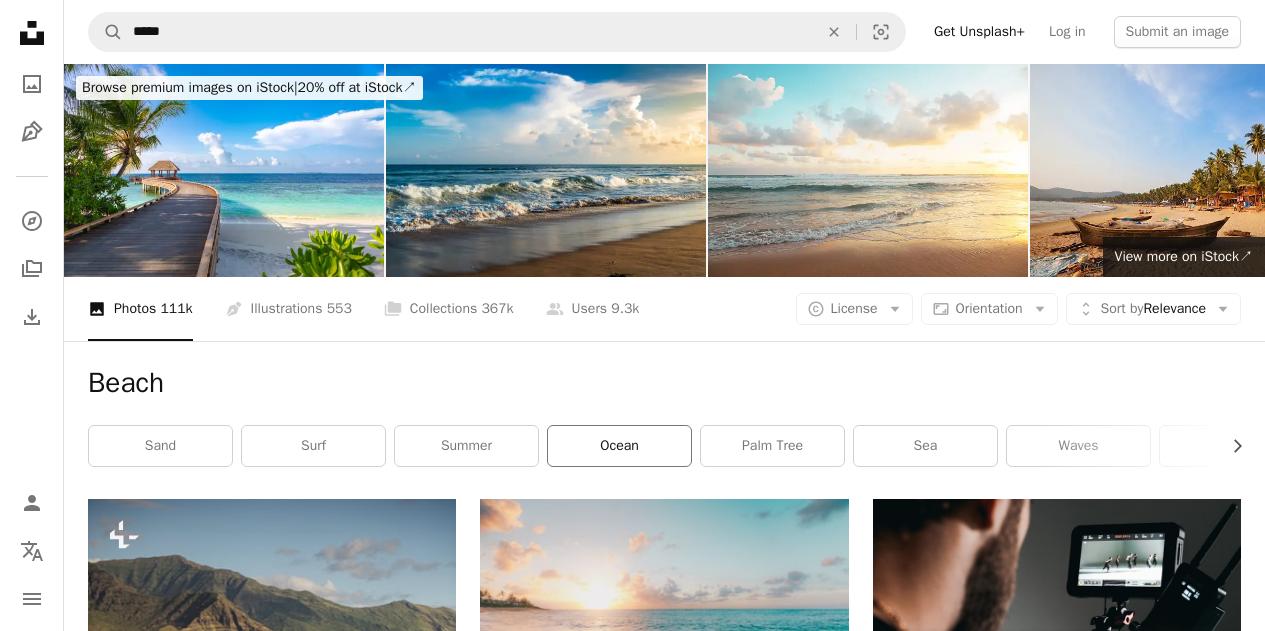 click on "ocean" at bounding box center (619, 446) 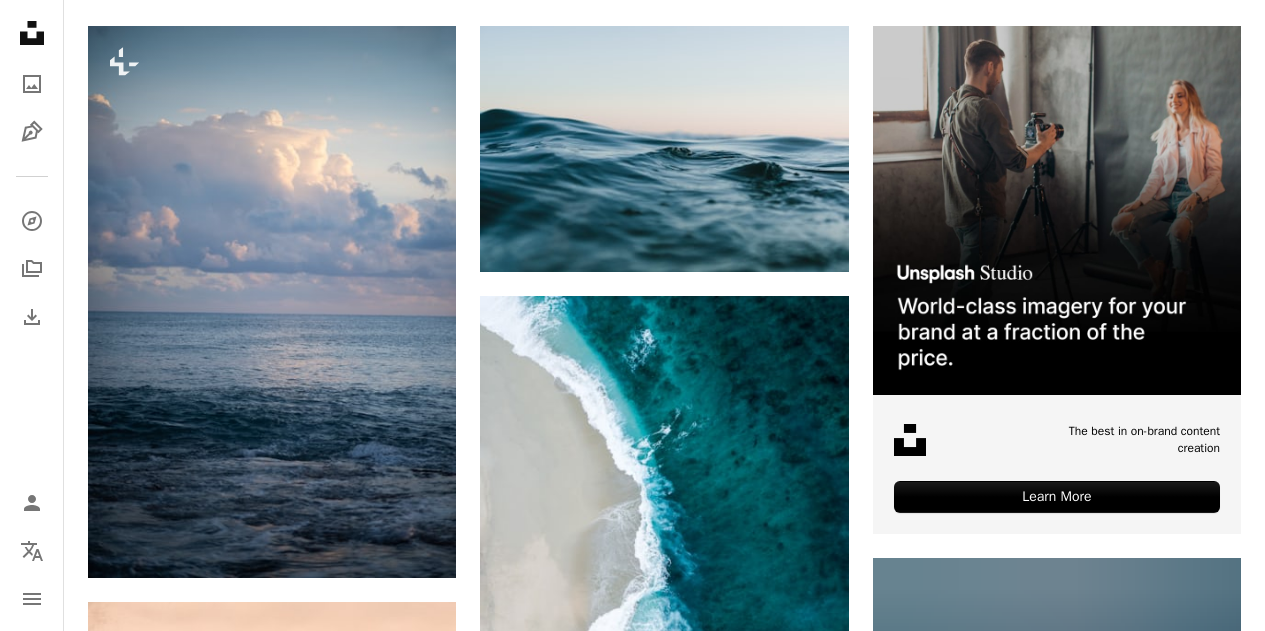 scroll, scrollTop: 484, scrollLeft: 0, axis: vertical 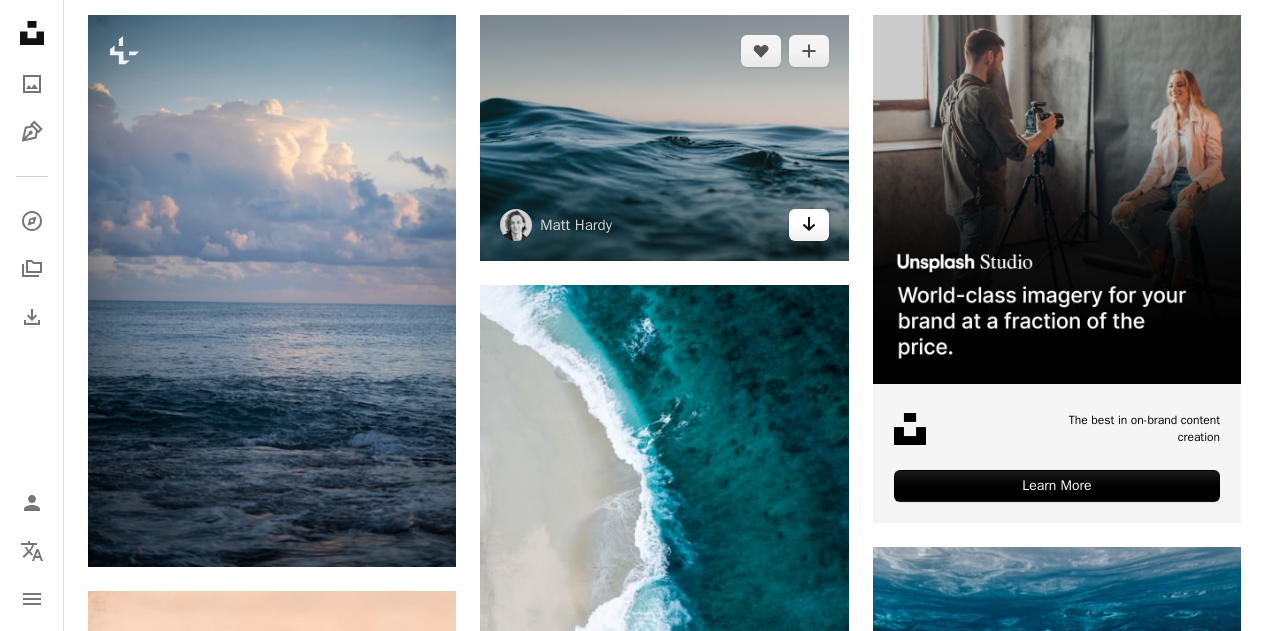 click on "Arrow pointing down" 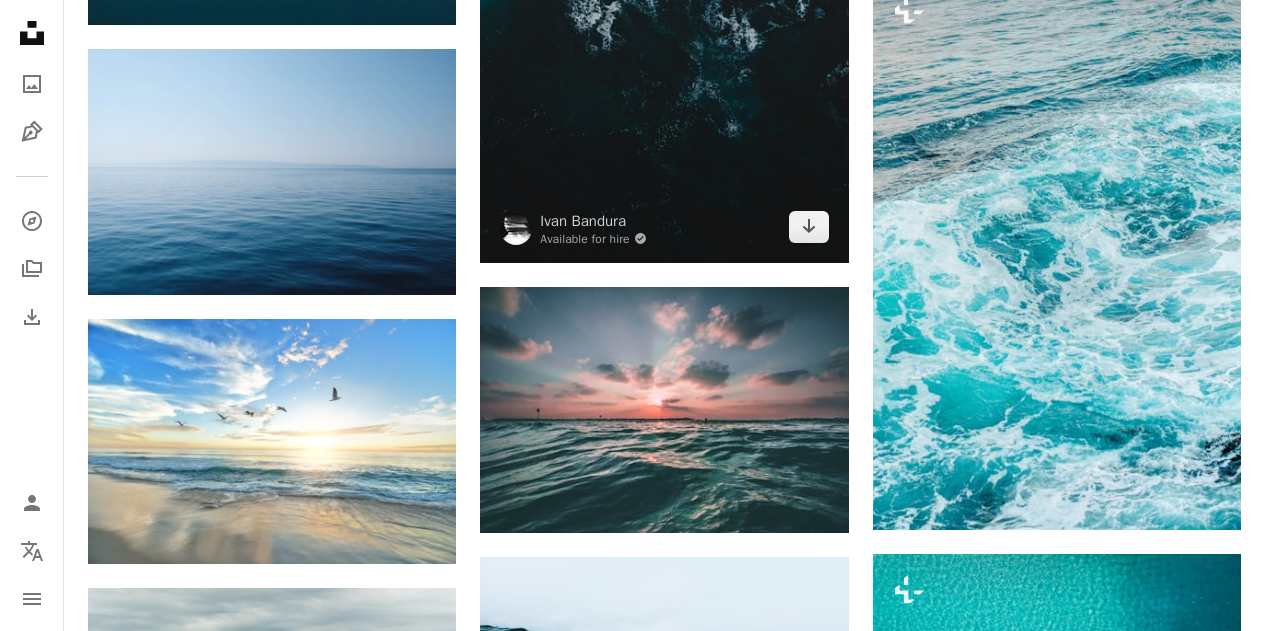 scroll, scrollTop: 2120, scrollLeft: 0, axis: vertical 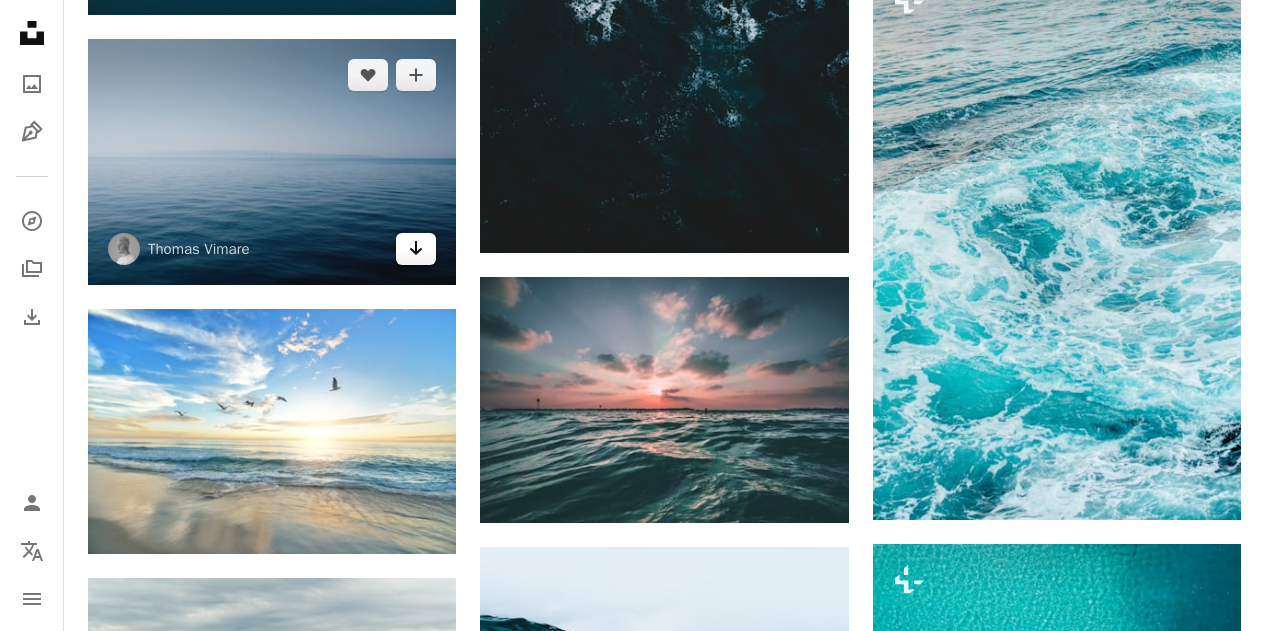 click on "Arrow pointing down" 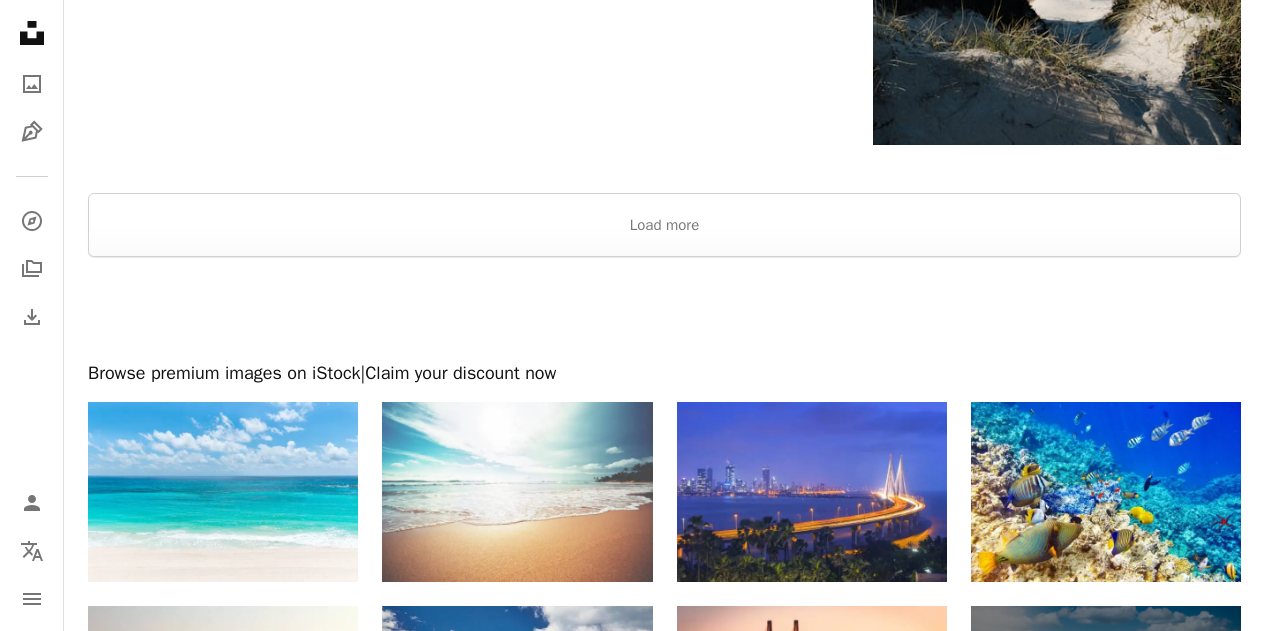 scroll, scrollTop: 3387, scrollLeft: 0, axis: vertical 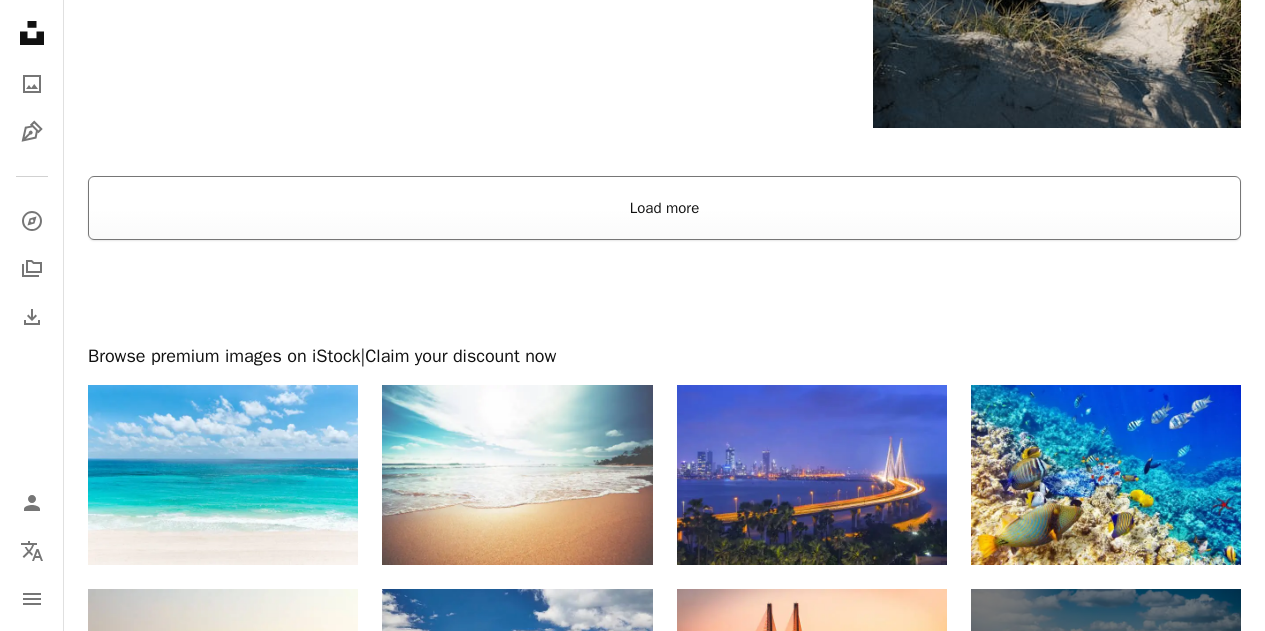 click on "Load more" at bounding box center (664, 208) 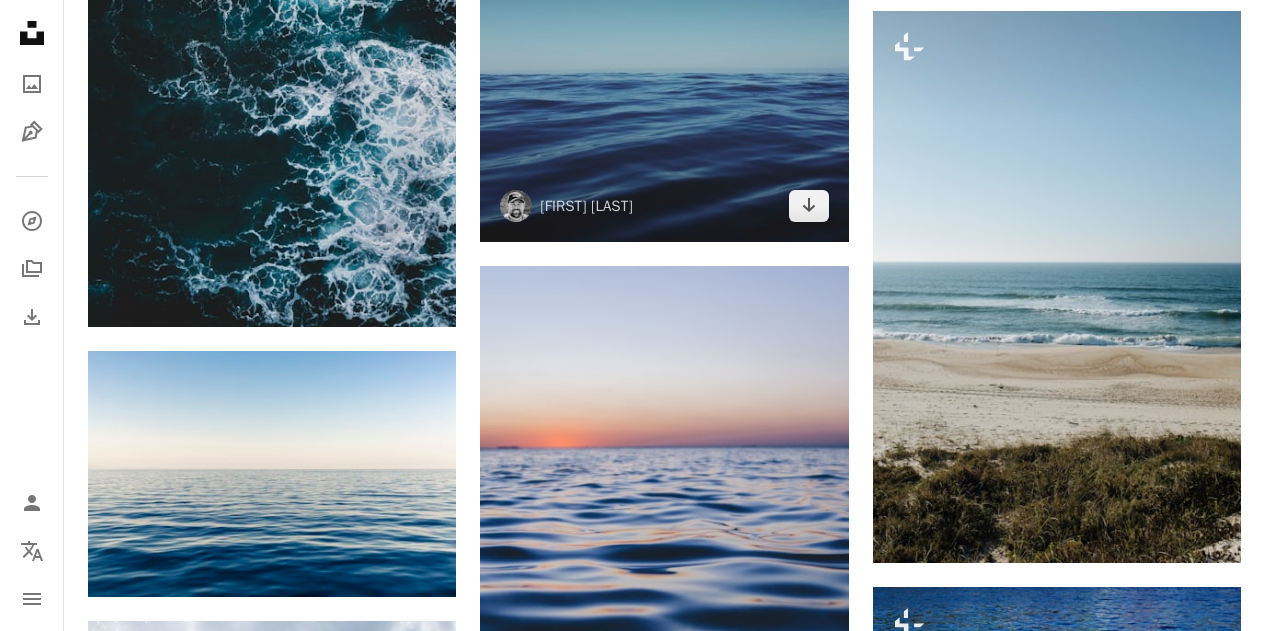 scroll, scrollTop: 5211, scrollLeft: 0, axis: vertical 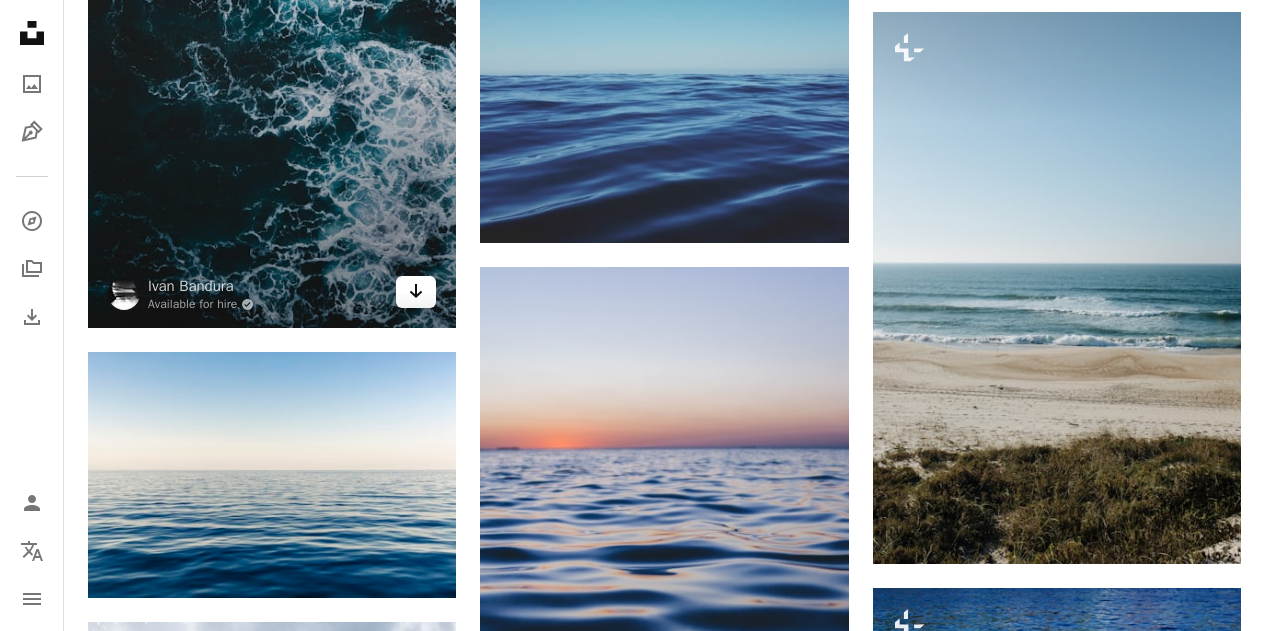 click on "Arrow pointing down" 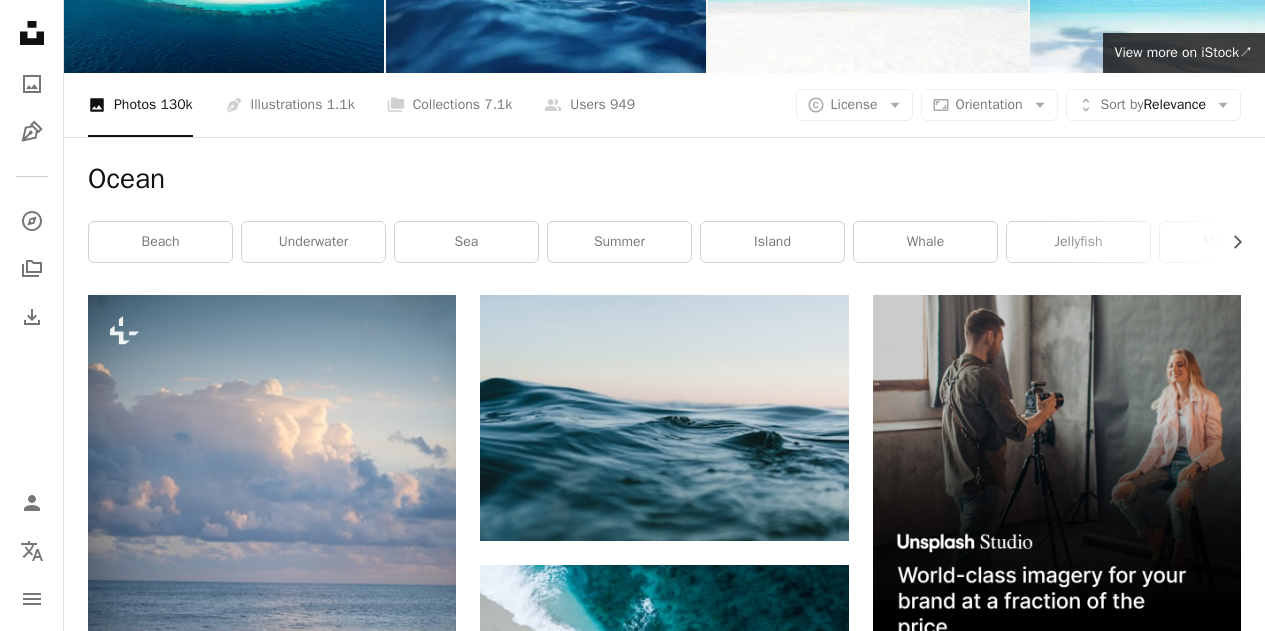 scroll, scrollTop: 0, scrollLeft: 0, axis: both 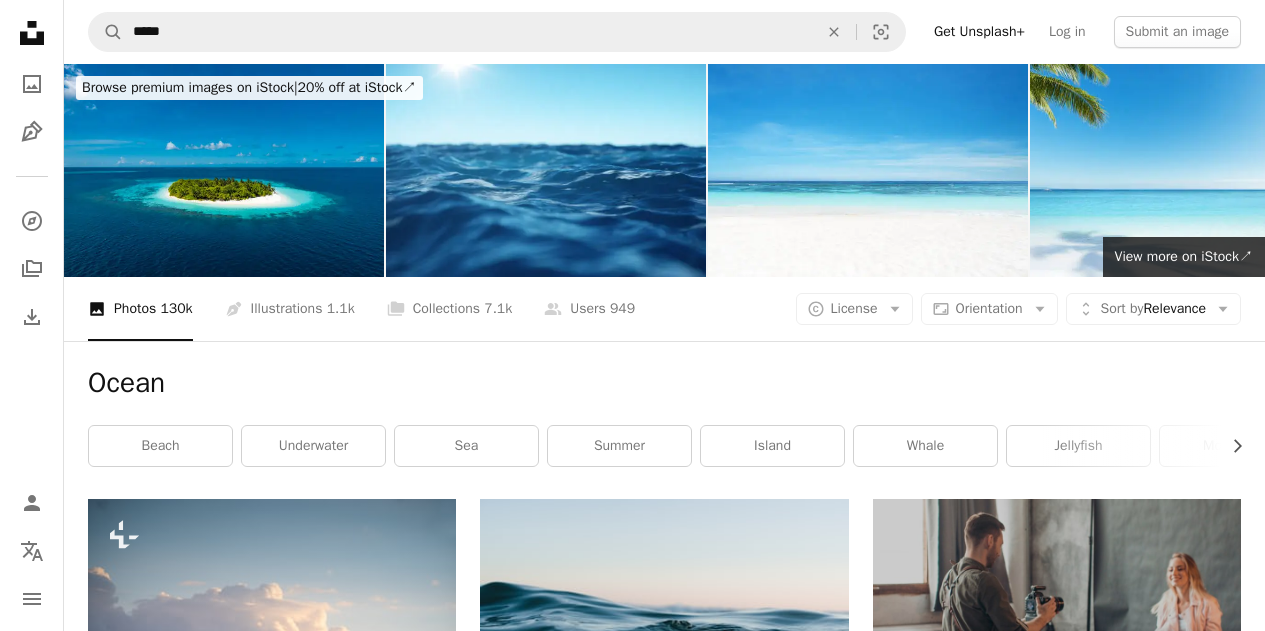 click on "A magnifying glass ***** An X shape Visual search Get Unsplash+ Log in Submit an image" at bounding box center [664, 32] 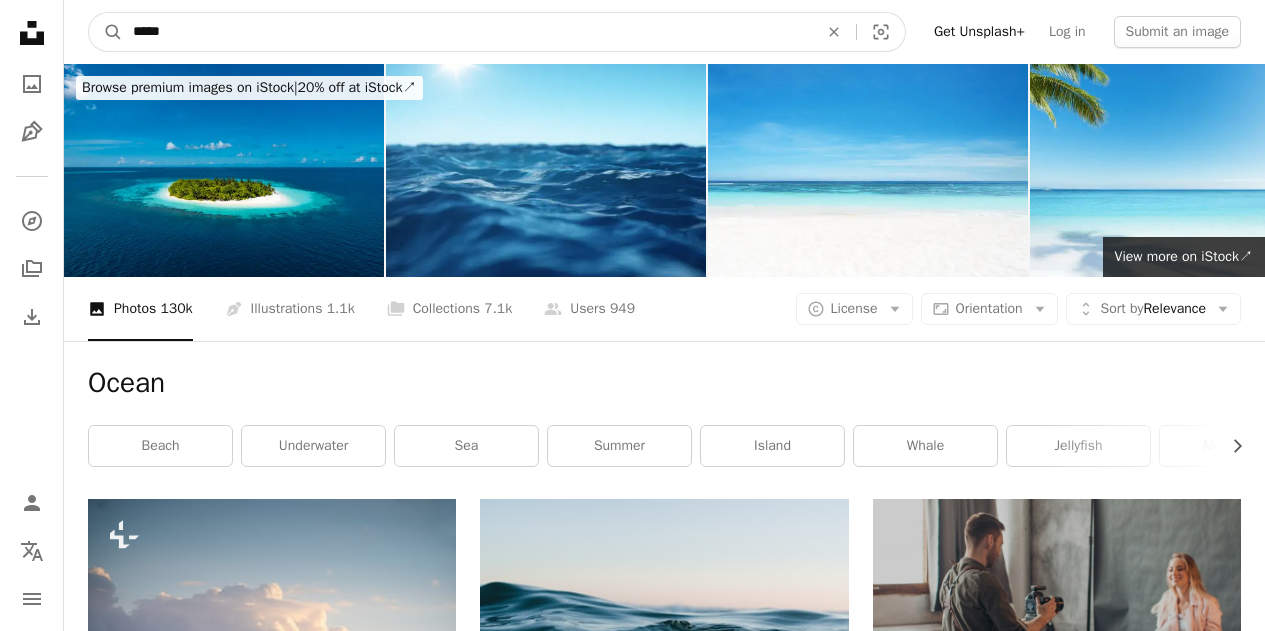click on "*****" at bounding box center (467, 32) 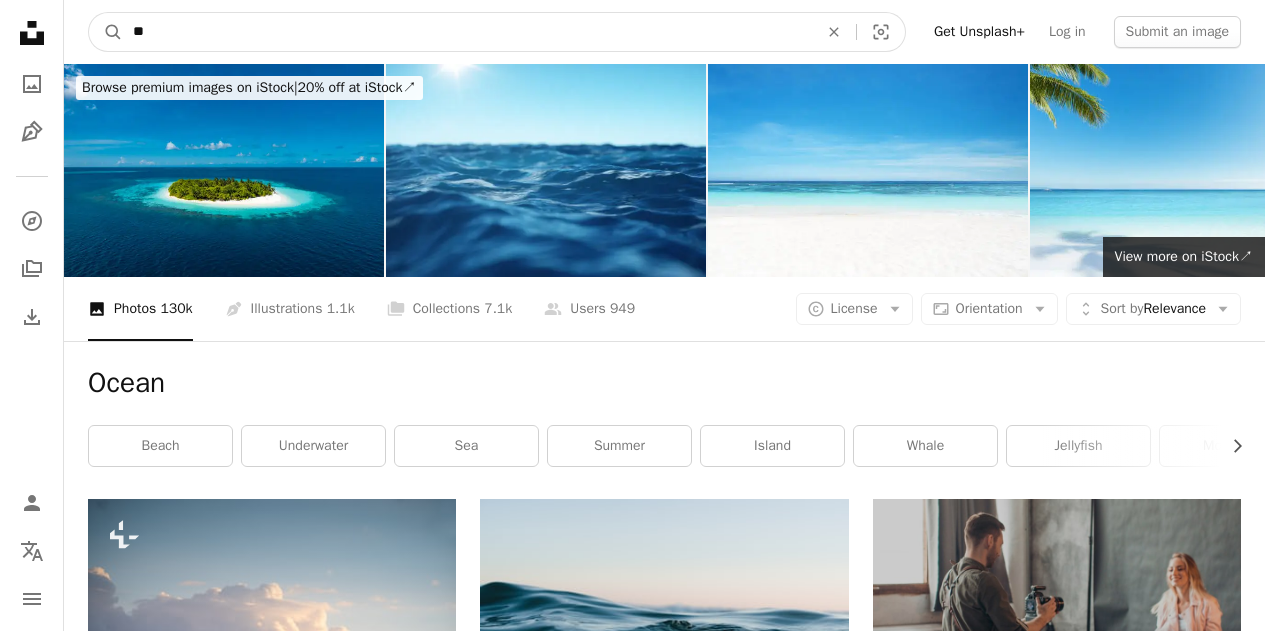 type on "*" 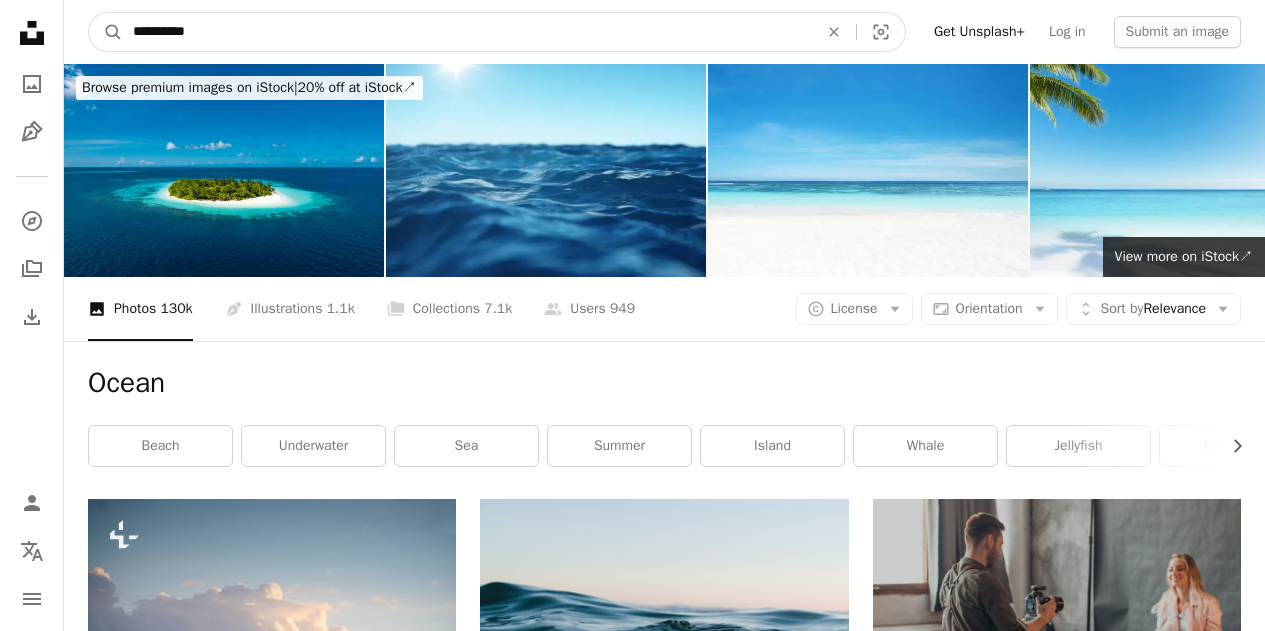 type on "**********" 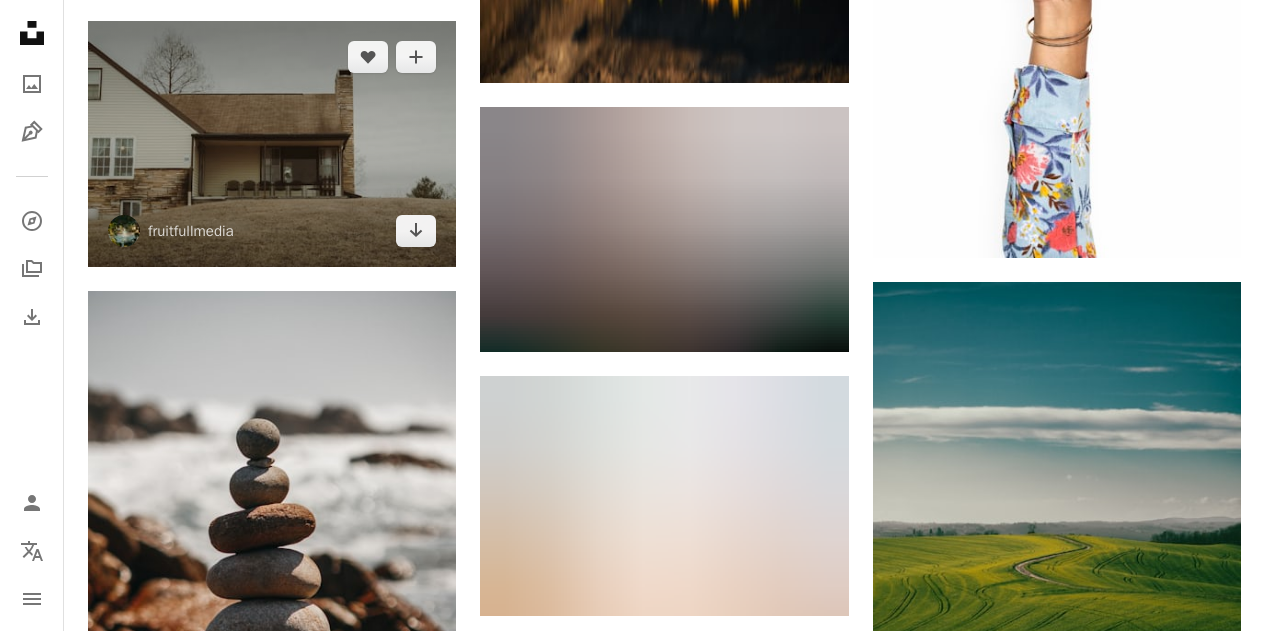 scroll, scrollTop: 1558, scrollLeft: 0, axis: vertical 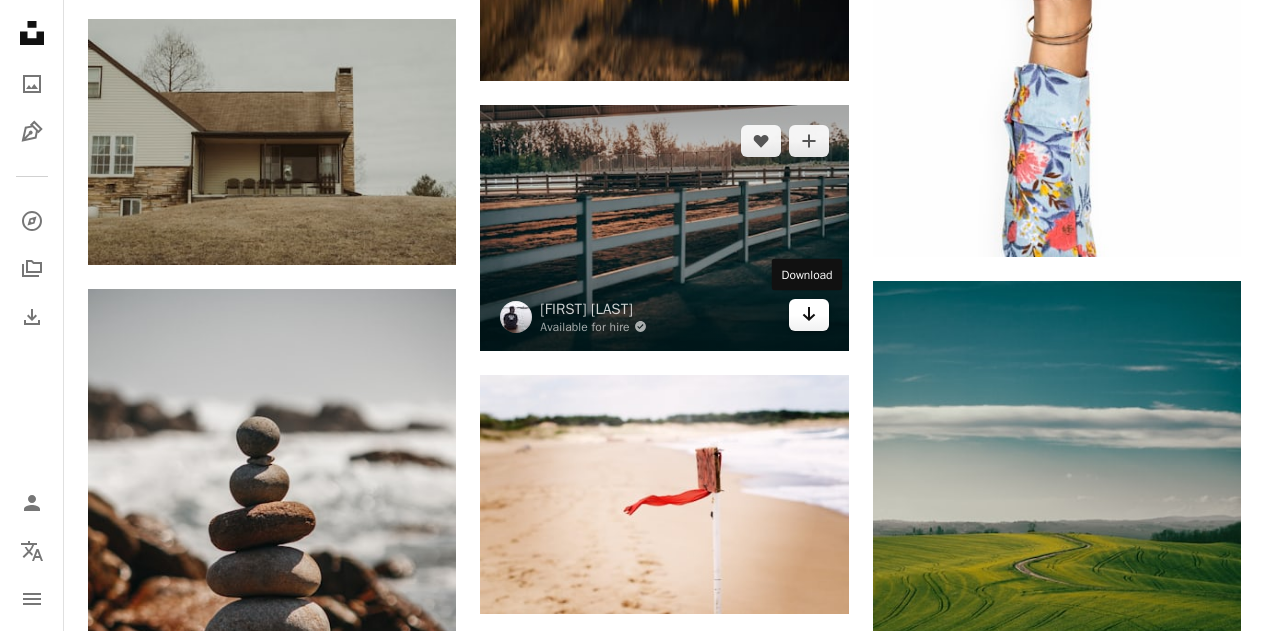 click 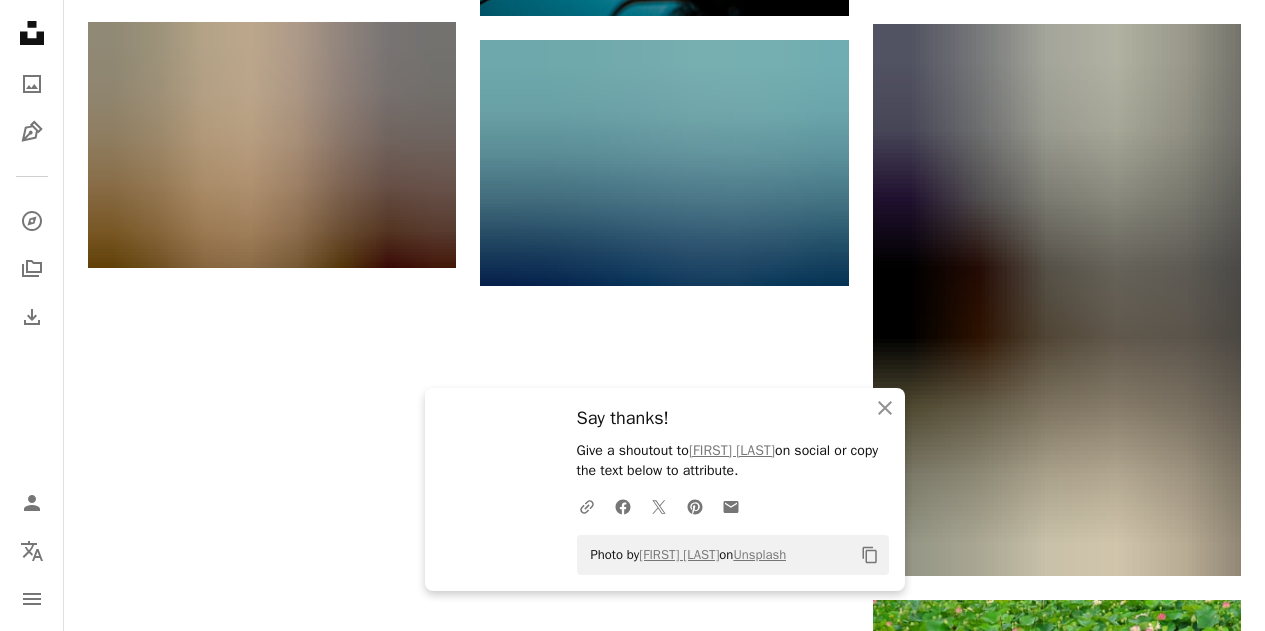 scroll, scrollTop: 2680, scrollLeft: 0, axis: vertical 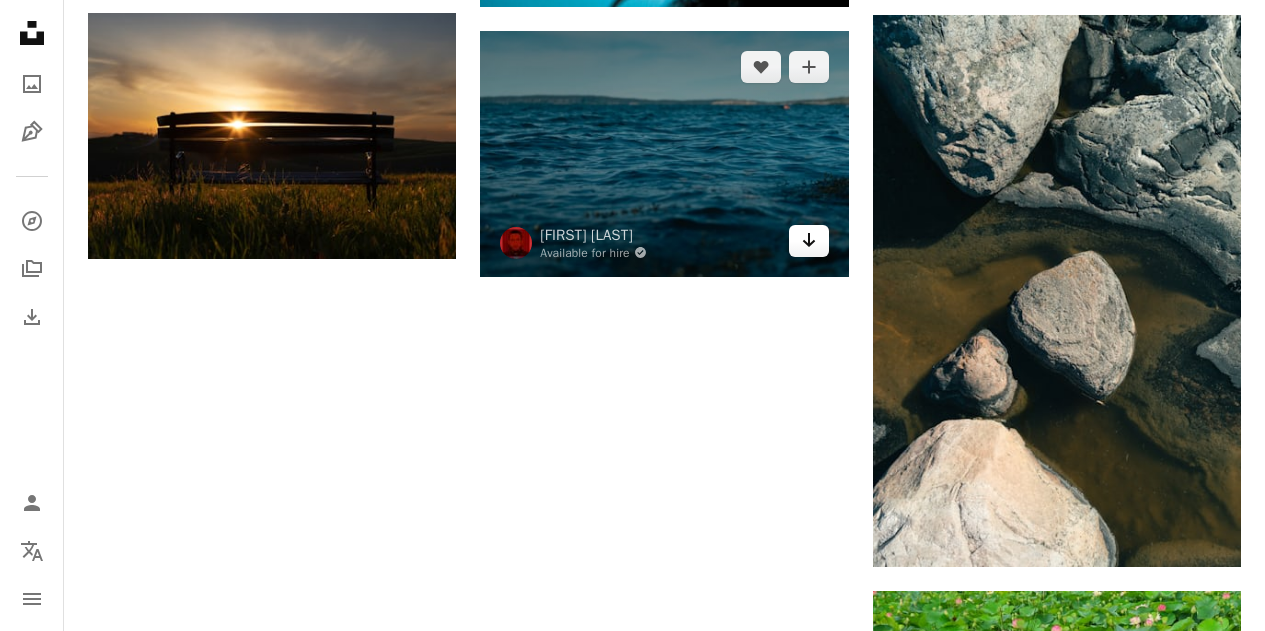 click on "Arrow pointing down" at bounding box center [809, 241] 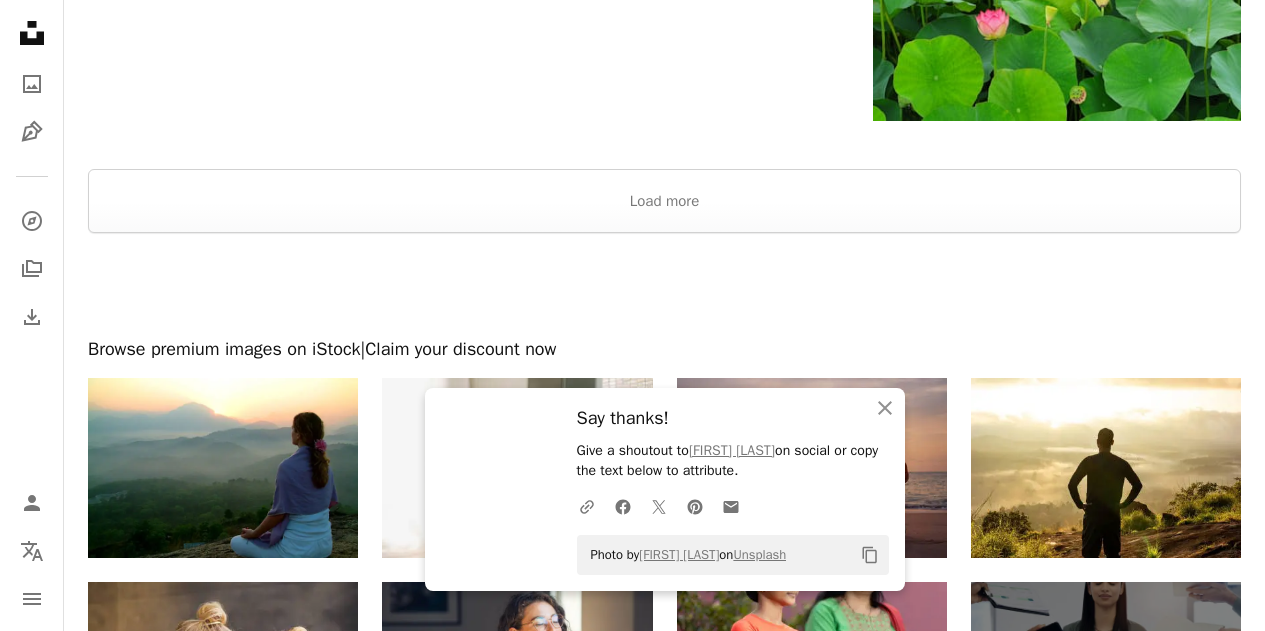 scroll, scrollTop: 3427, scrollLeft: 0, axis: vertical 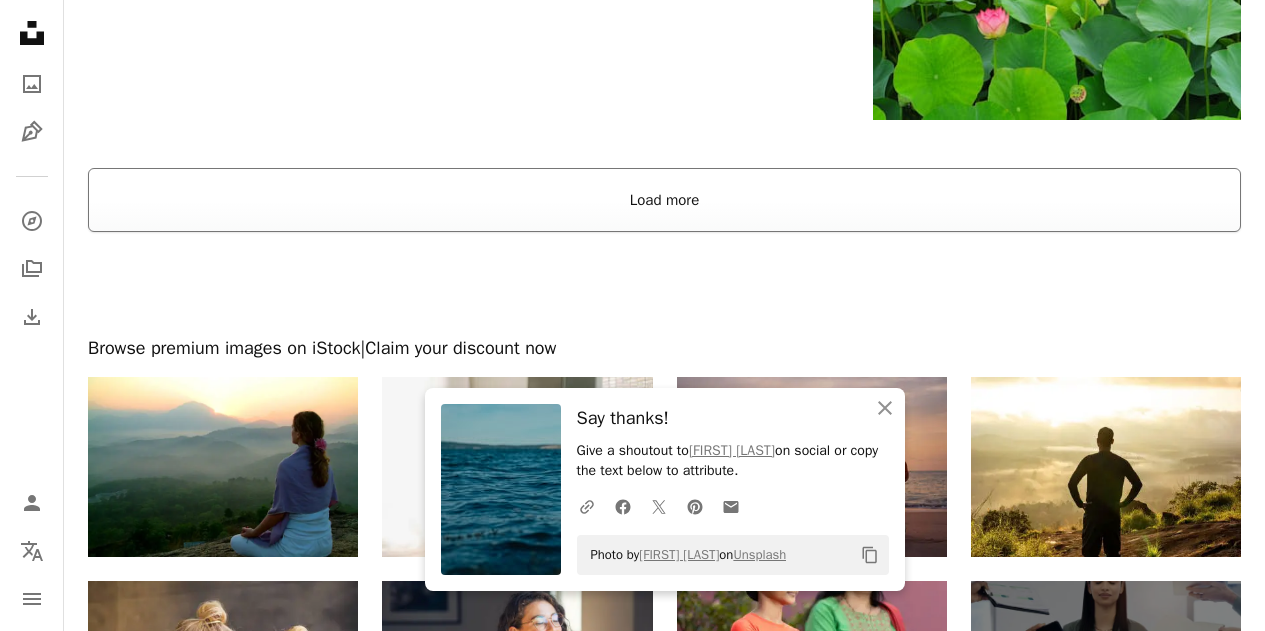 click on "Load more" at bounding box center [664, 200] 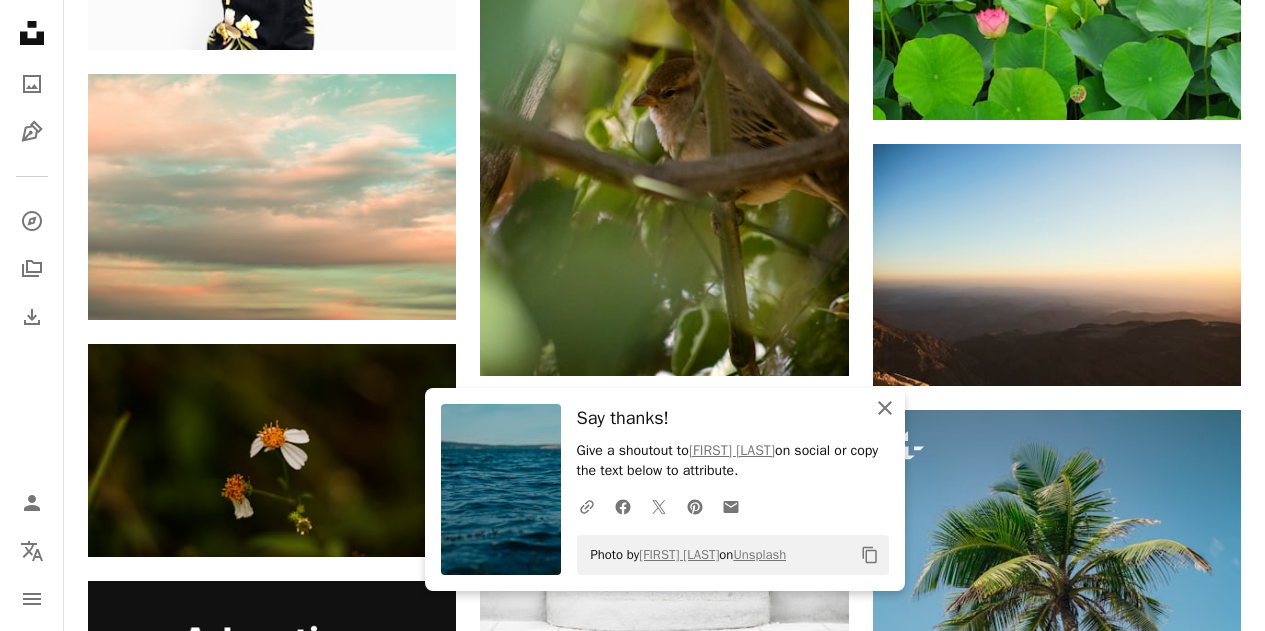 click on "An X shape" 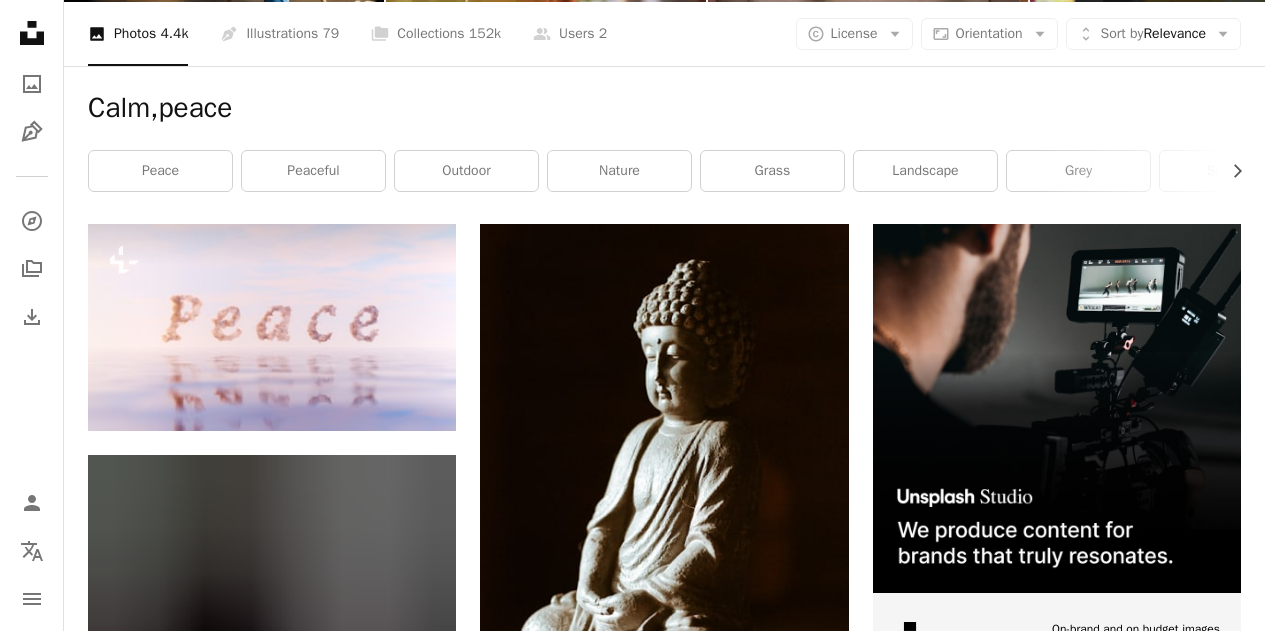 scroll, scrollTop: 0, scrollLeft: 0, axis: both 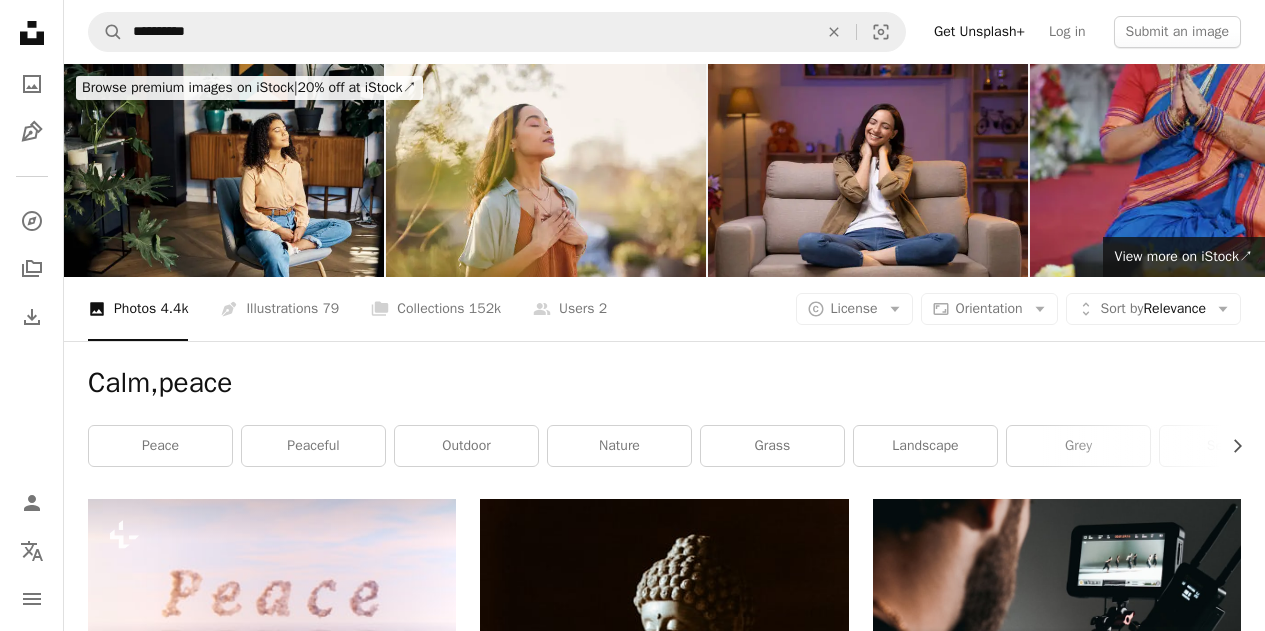 click on "**********" at bounding box center [664, 32] 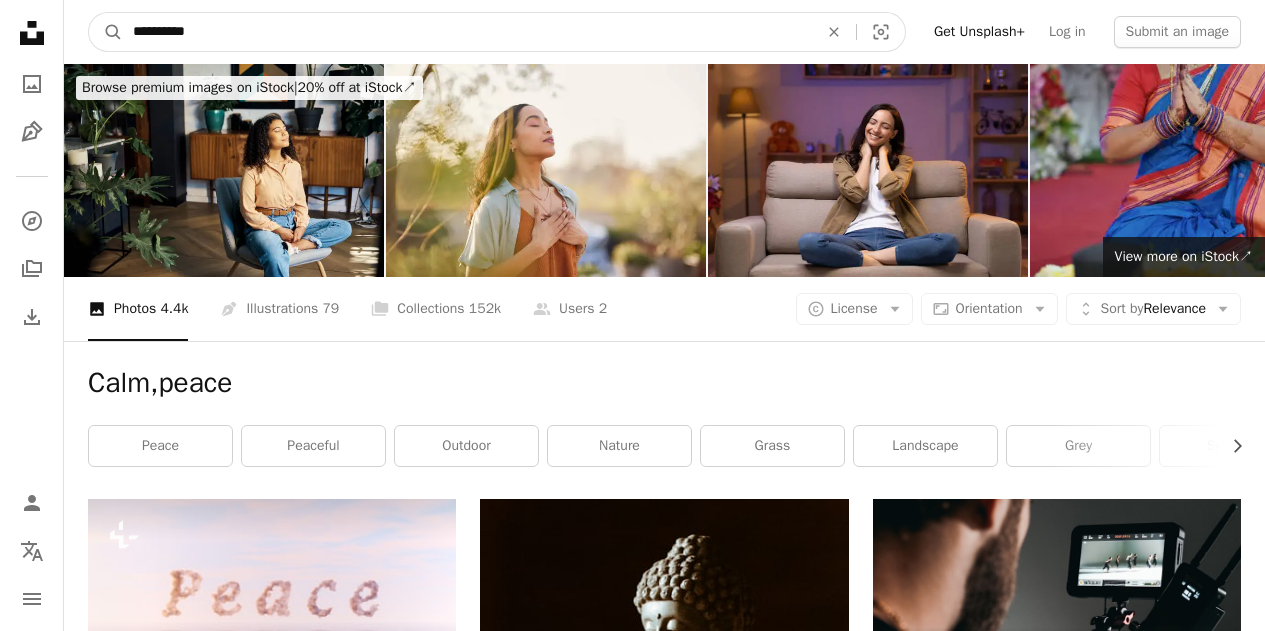 click on "**********" at bounding box center (467, 32) 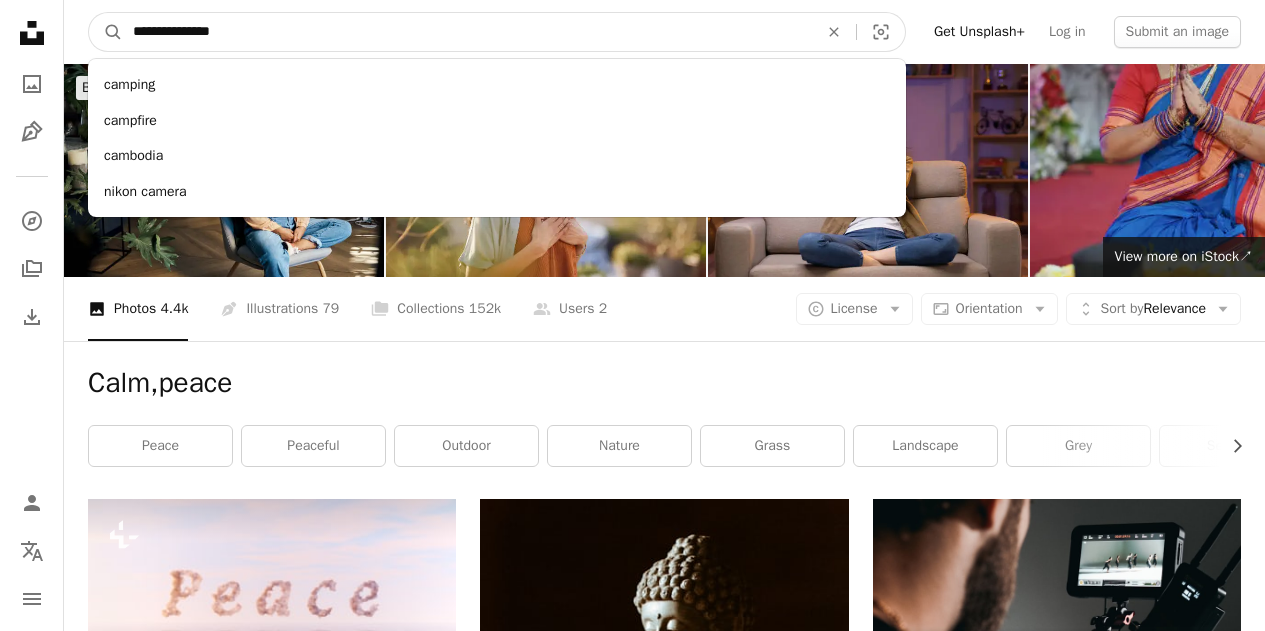 type on "**********" 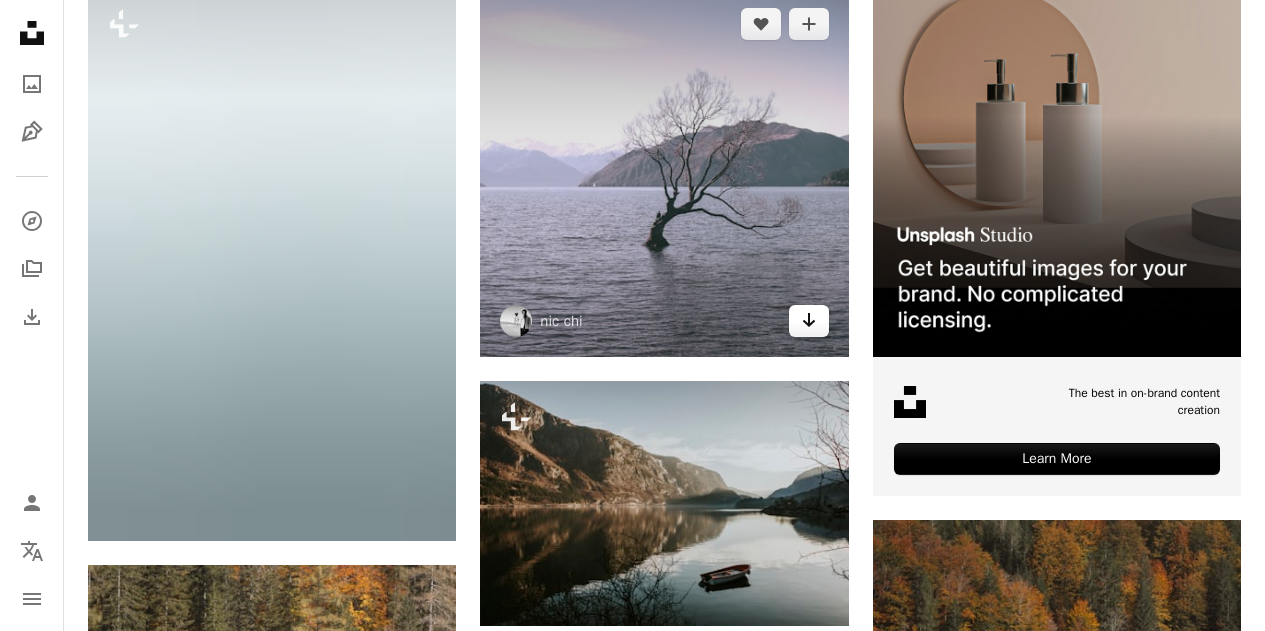 scroll, scrollTop: 512, scrollLeft: 0, axis: vertical 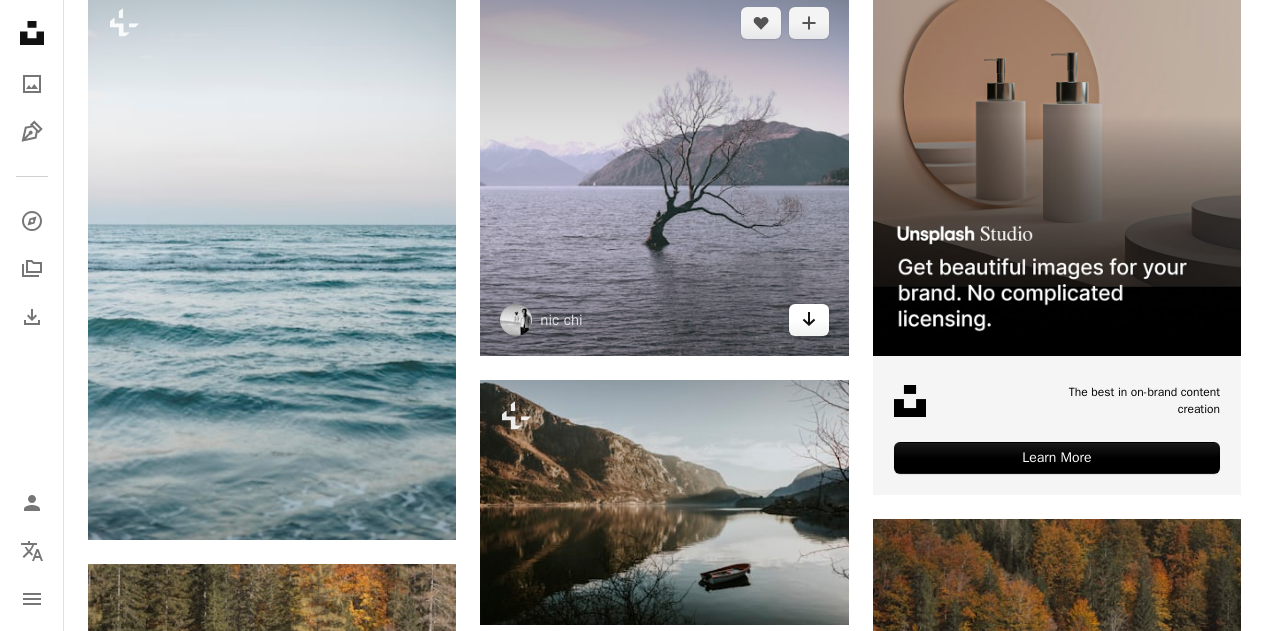 click on "Arrow pointing down" at bounding box center (809, 320) 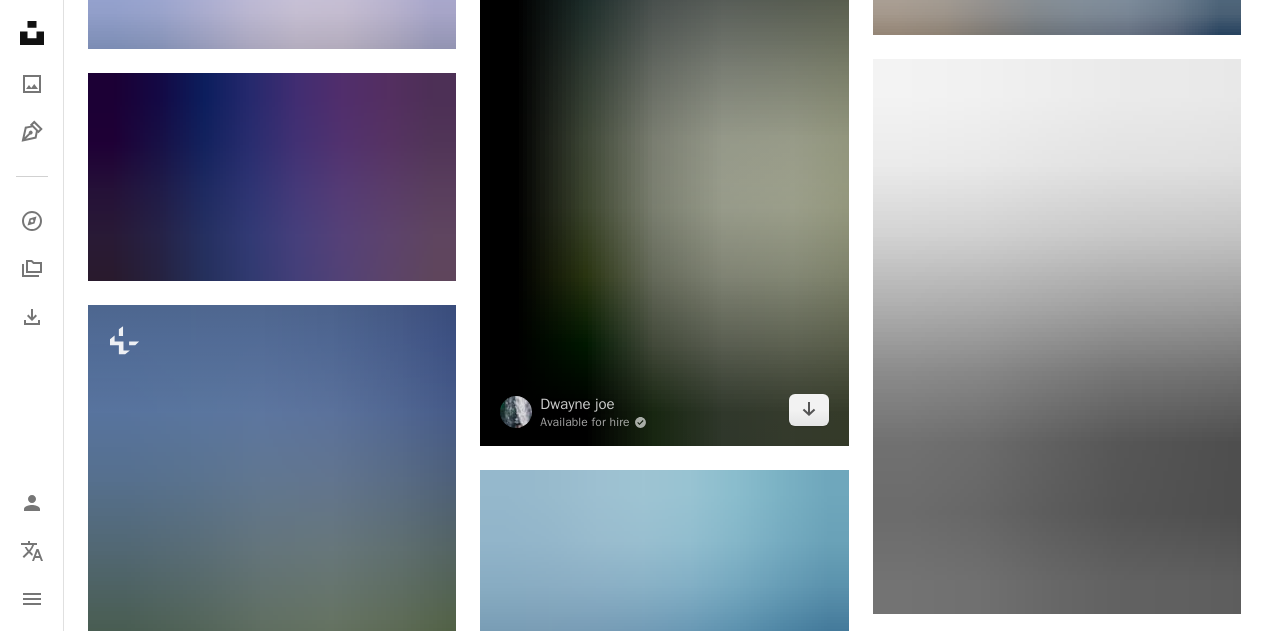 scroll, scrollTop: 1543, scrollLeft: 0, axis: vertical 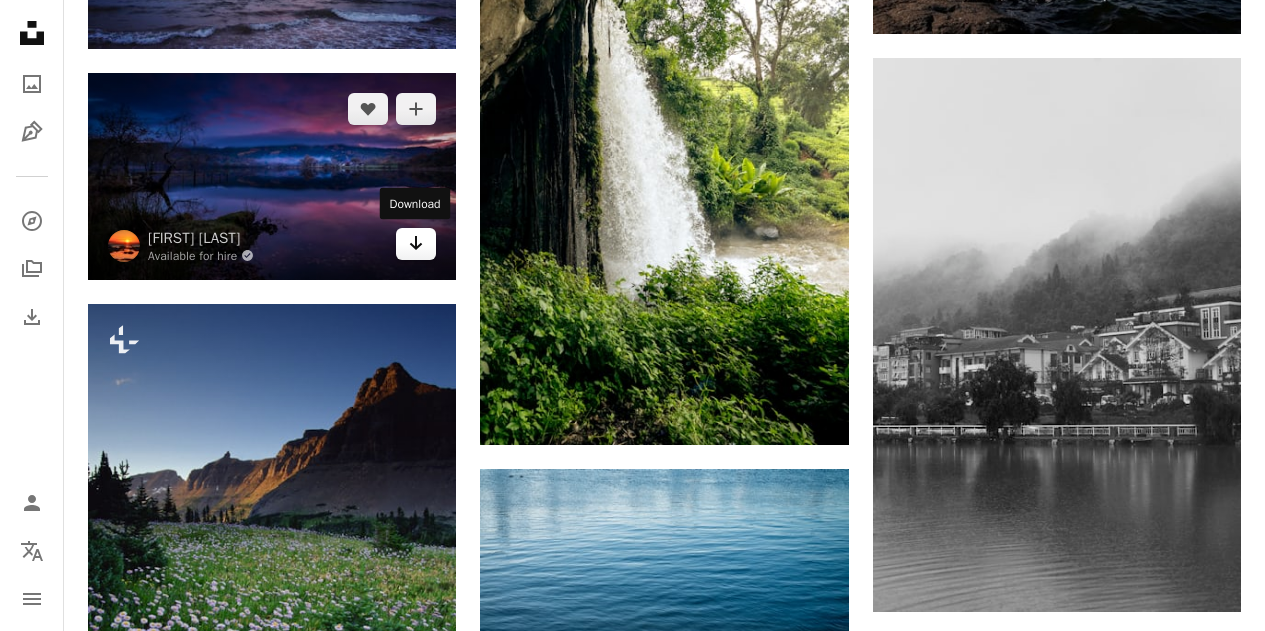 click on "Arrow pointing down" at bounding box center (416, 244) 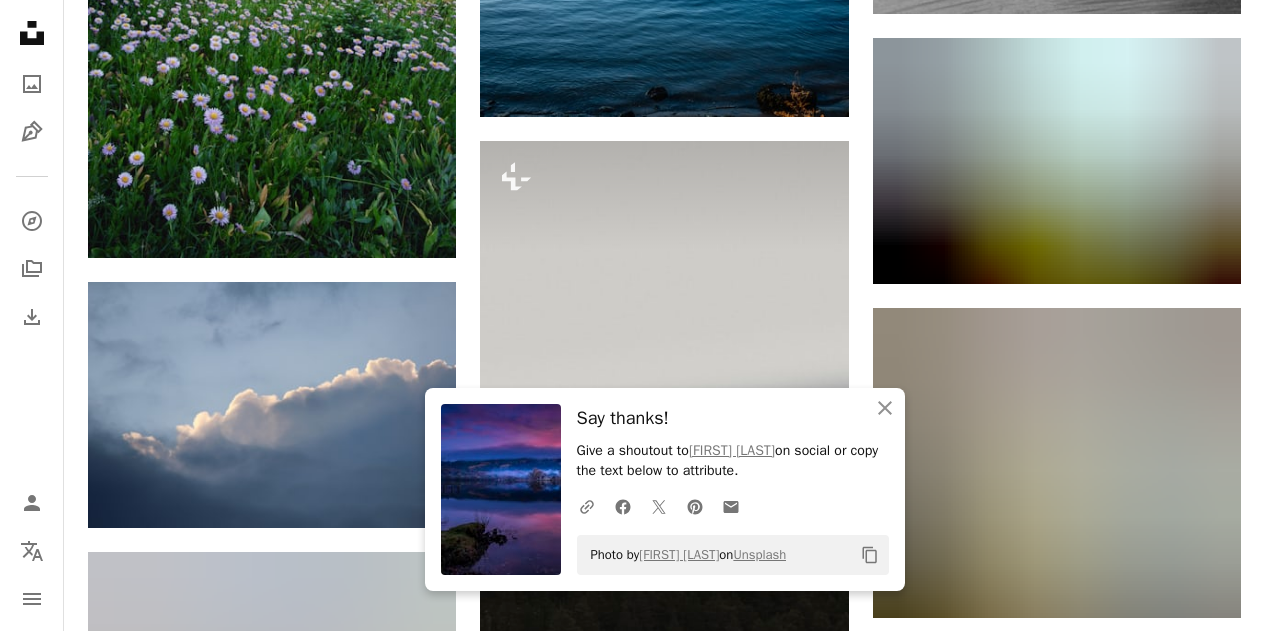 scroll, scrollTop: 2144, scrollLeft: 0, axis: vertical 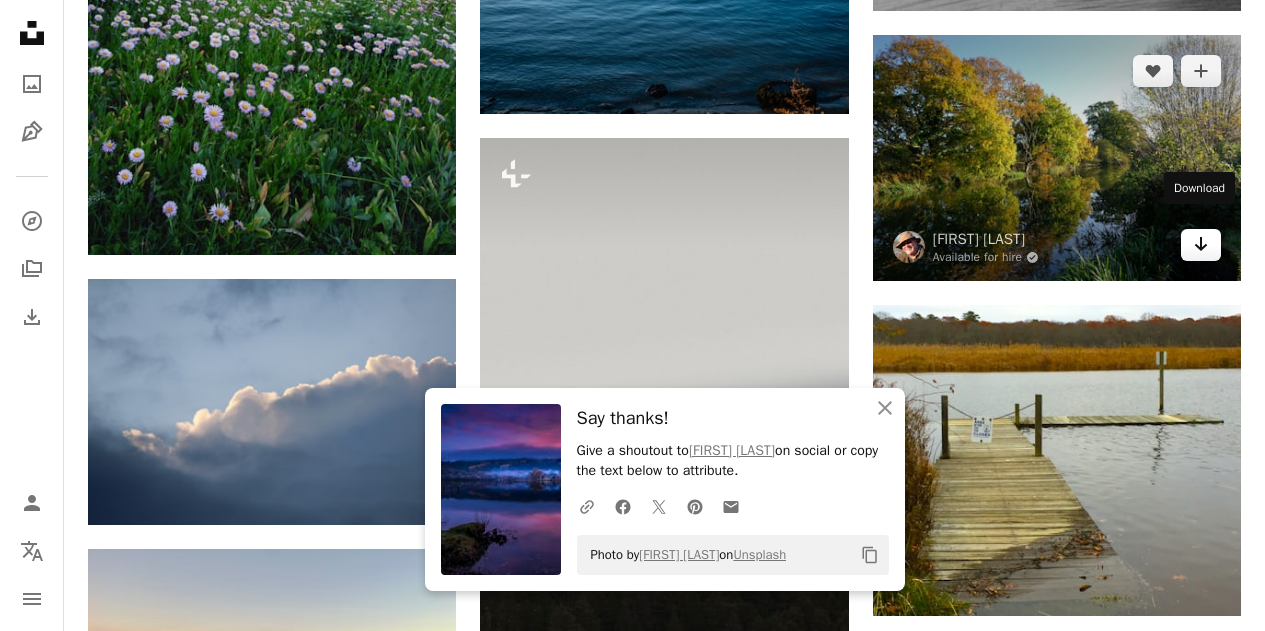 click 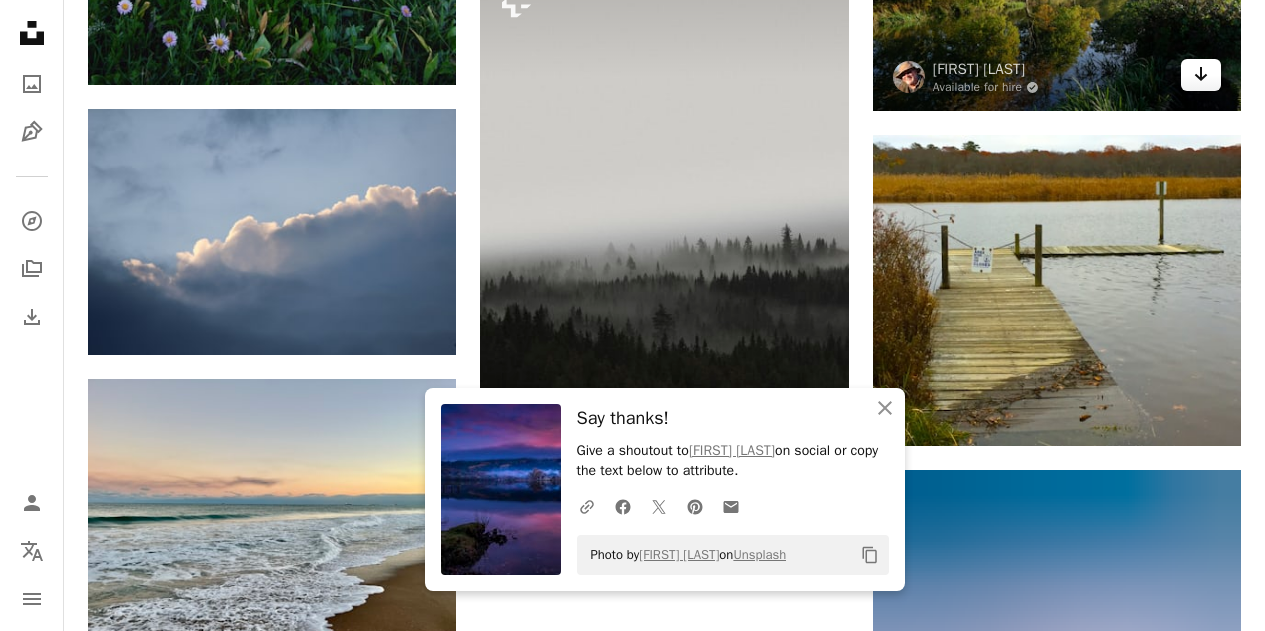scroll, scrollTop: 2322, scrollLeft: 0, axis: vertical 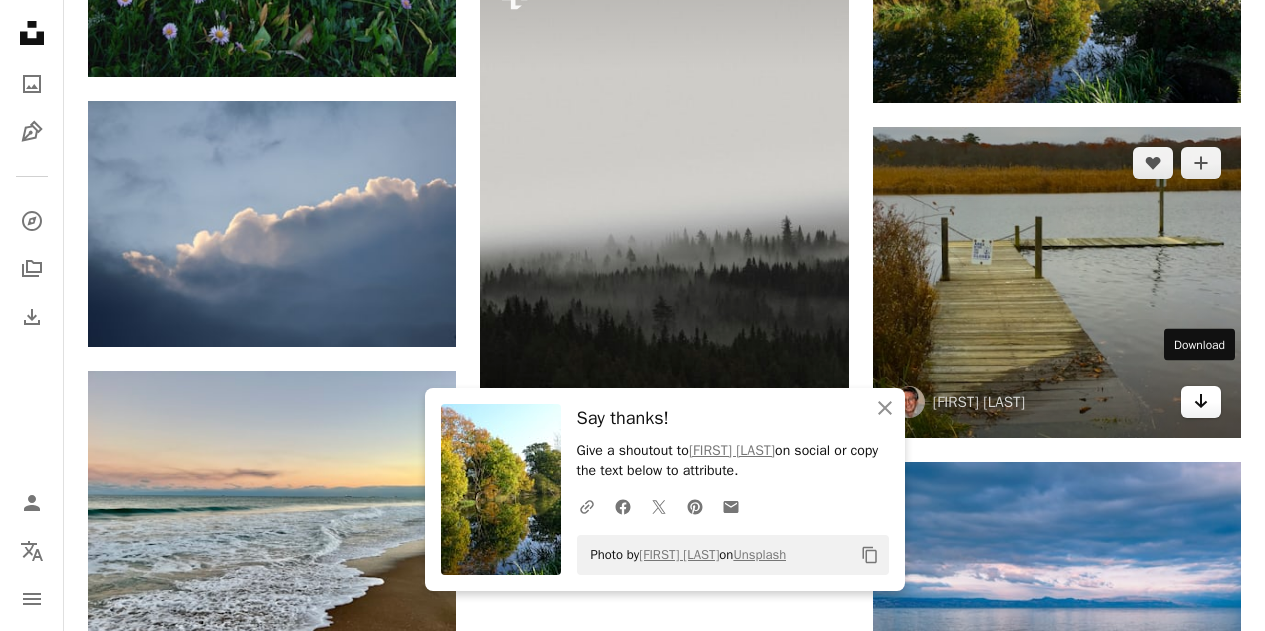 click on "Arrow pointing down" 